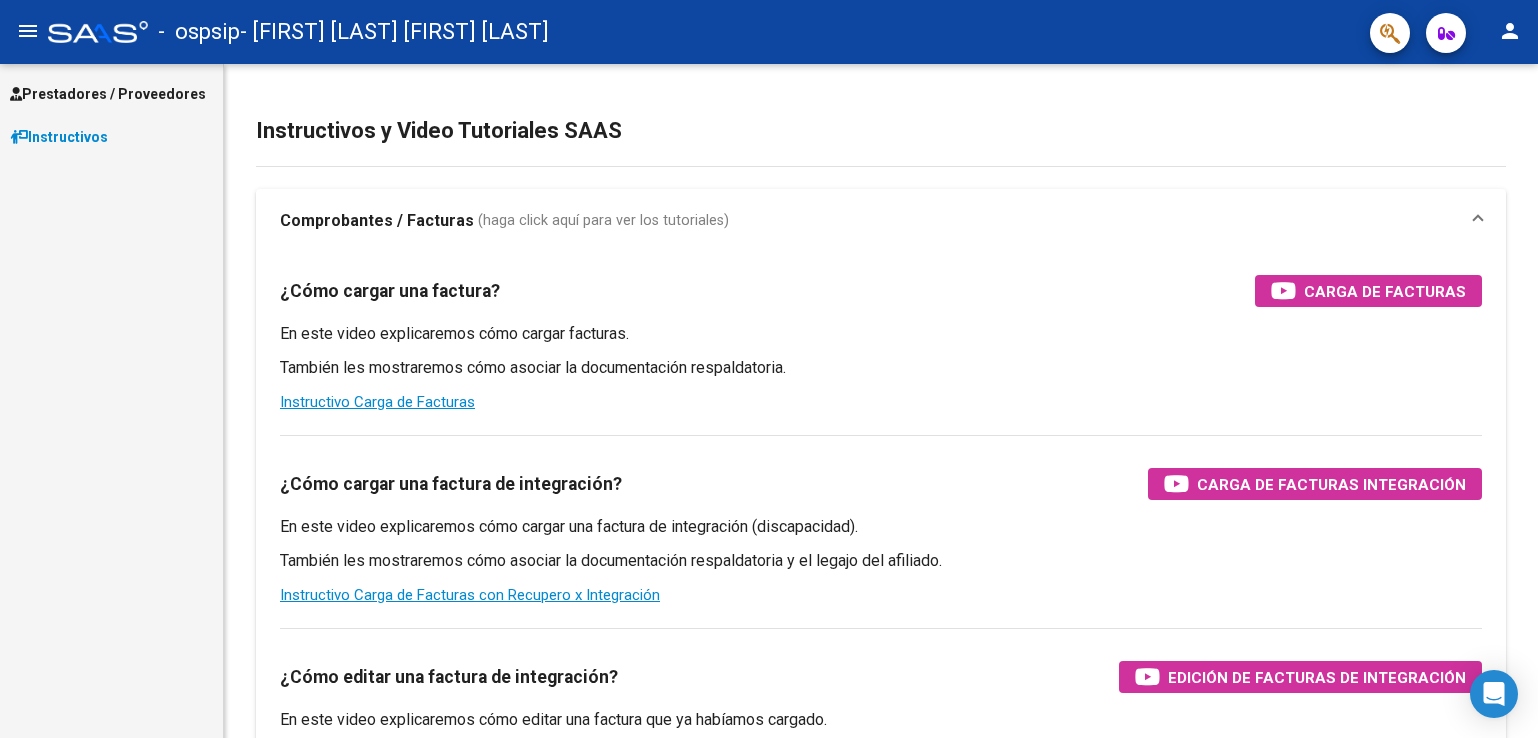 scroll, scrollTop: 0, scrollLeft: 0, axis: both 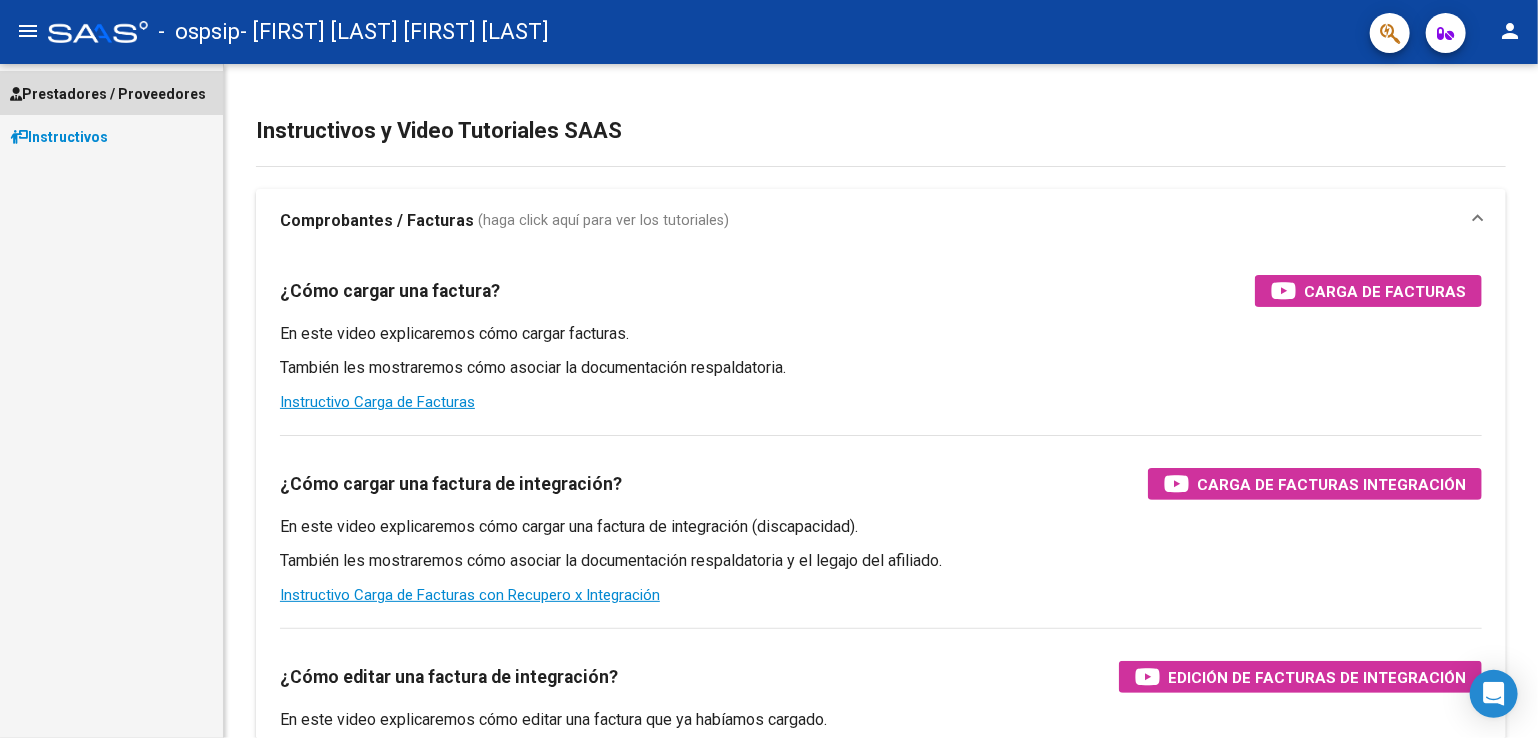 click on "Prestadores / Proveedores" at bounding box center (108, 94) 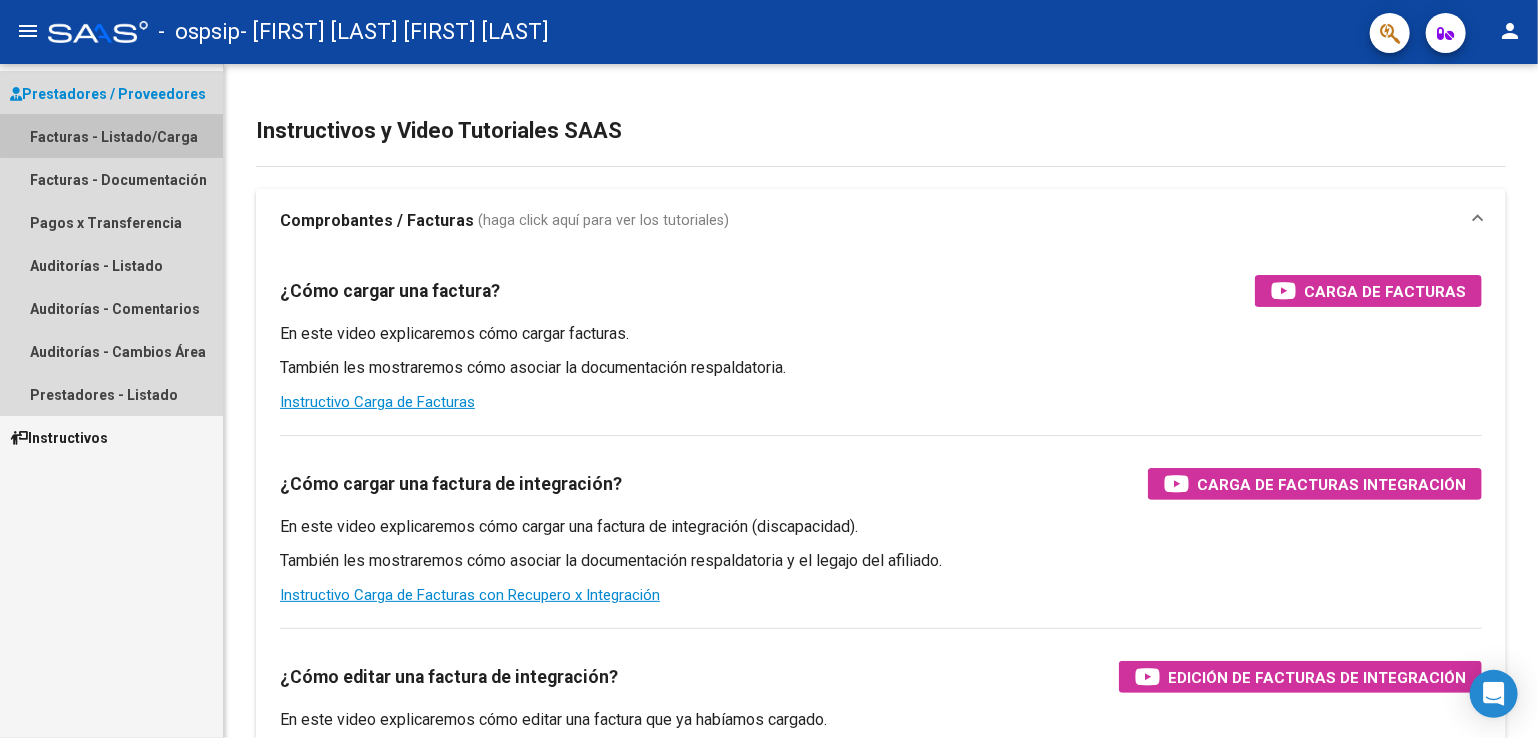 click on "Facturas - Listado/Carga" at bounding box center (111, 136) 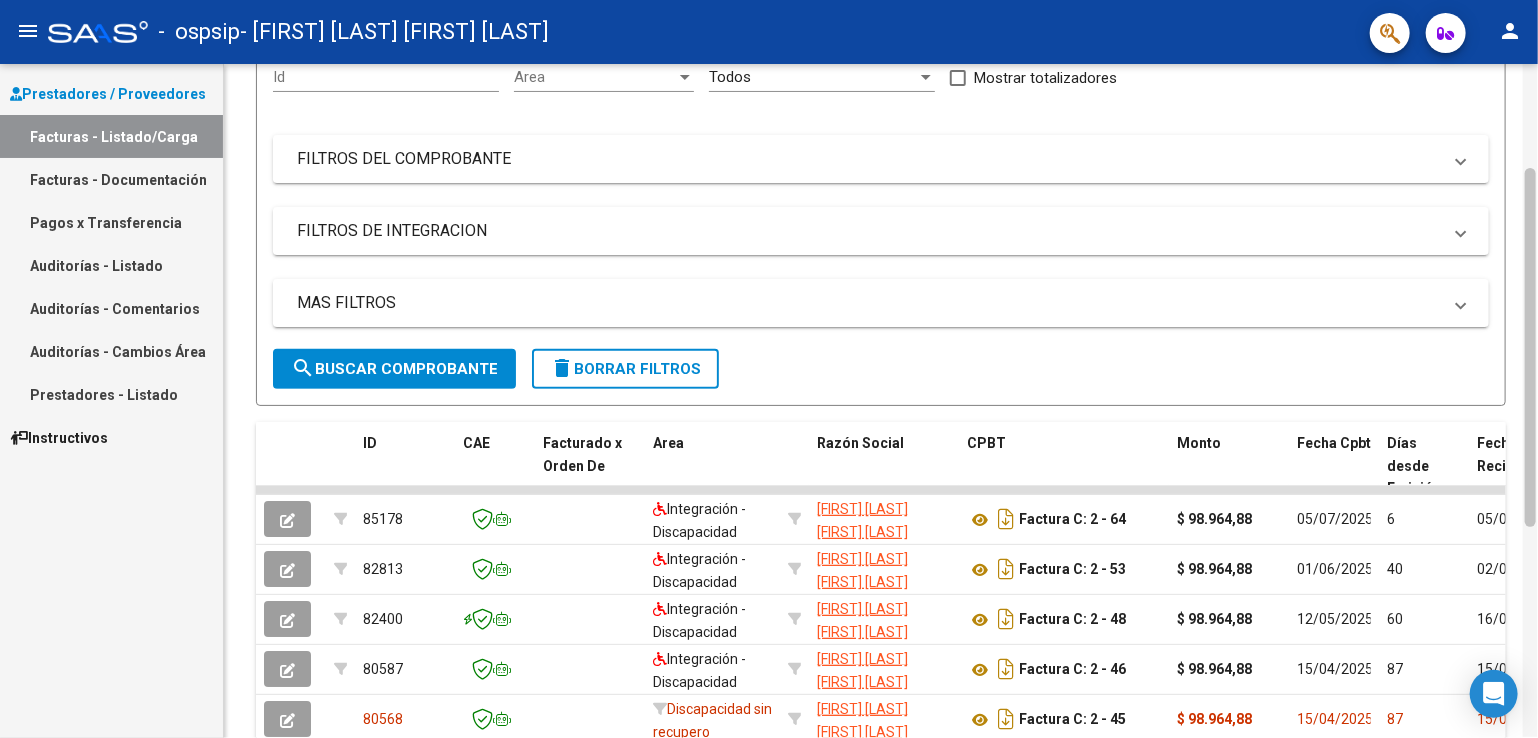 scroll, scrollTop: 205, scrollLeft: 0, axis: vertical 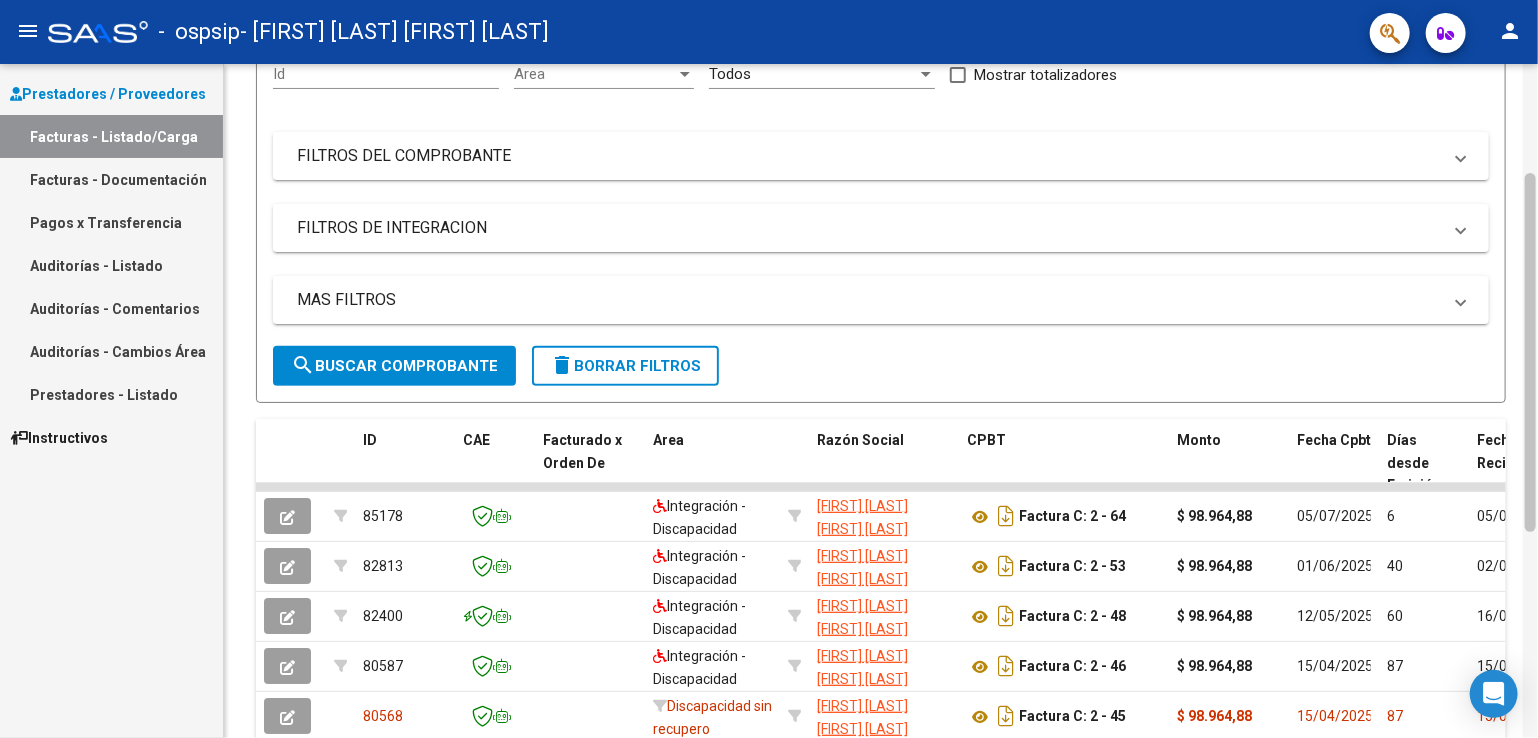 drag, startPoint x: 1536, startPoint y: 120, endPoint x: 1536, endPoint y: 285, distance: 165 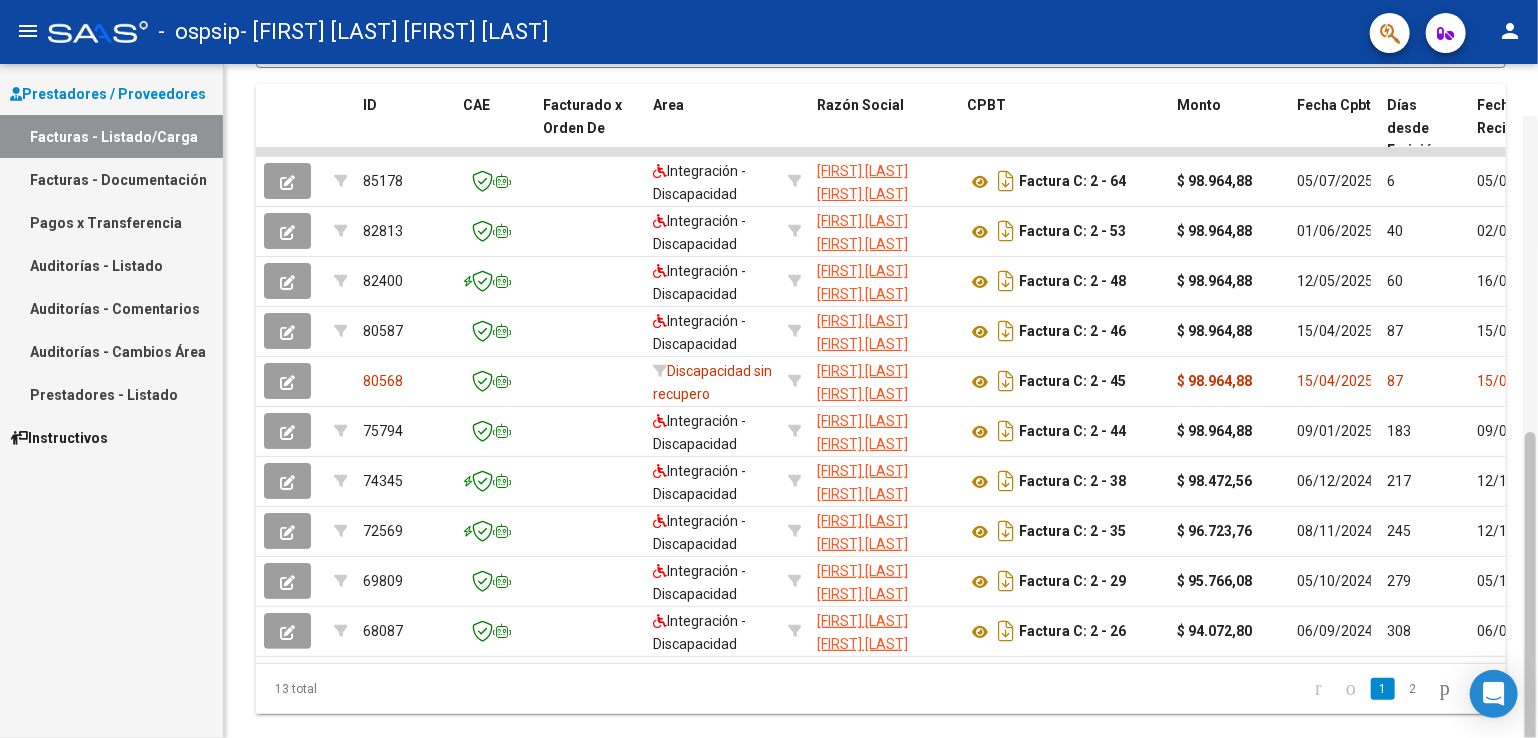 scroll, scrollTop: 592, scrollLeft: 0, axis: vertical 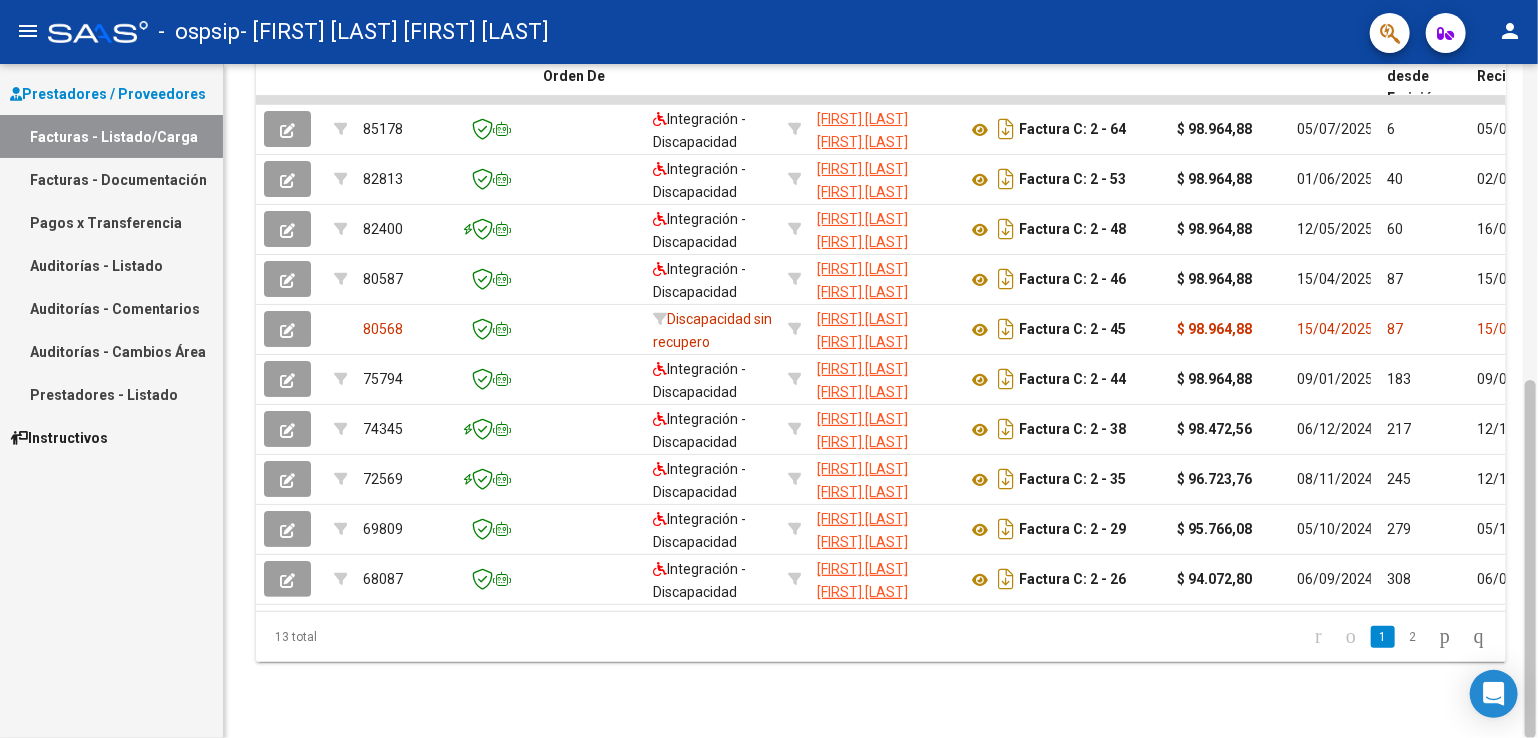 drag, startPoint x: 1536, startPoint y: 241, endPoint x: 1536, endPoint y: 521, distance: 280 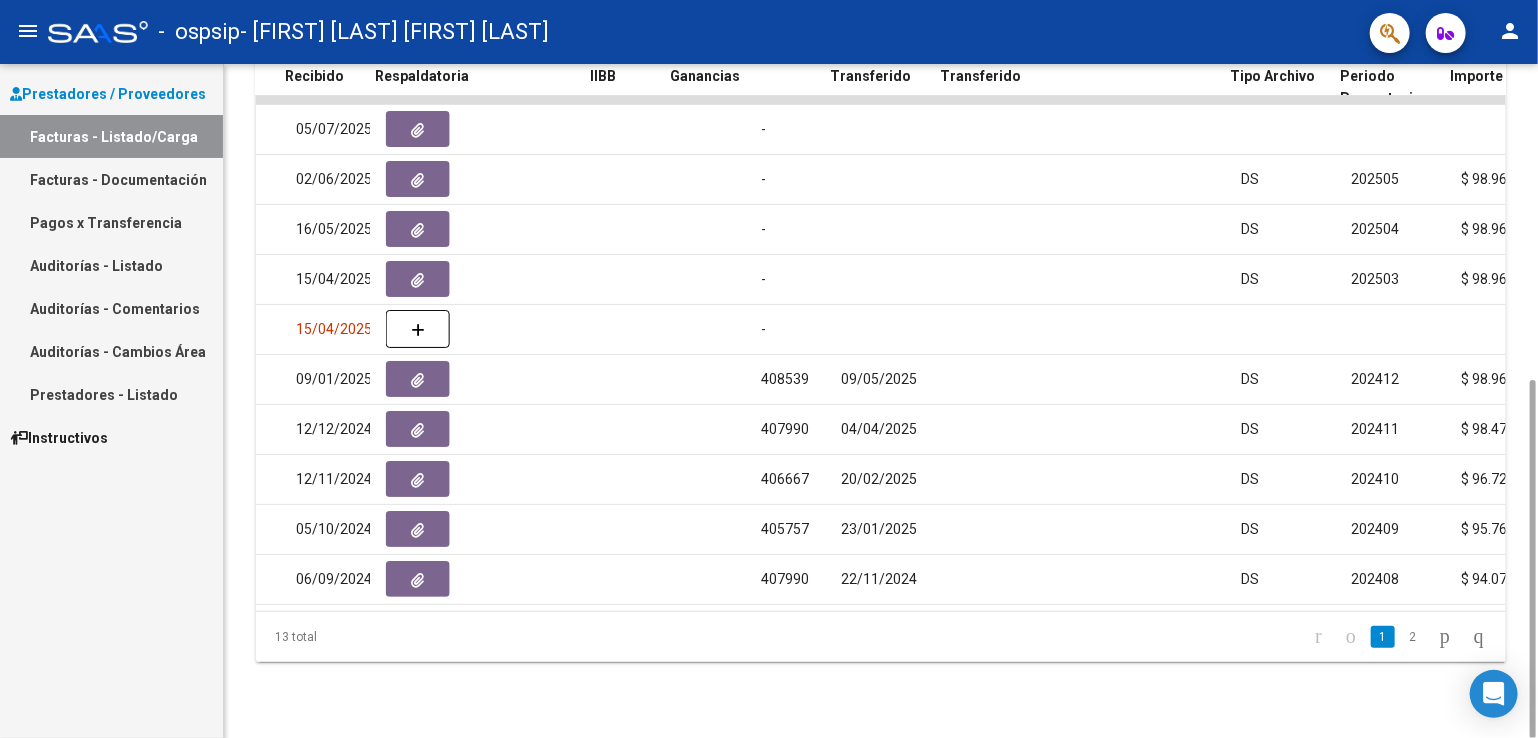 scroll, scrollTop: 0, scrollLeft: 1192, axis: horizontal 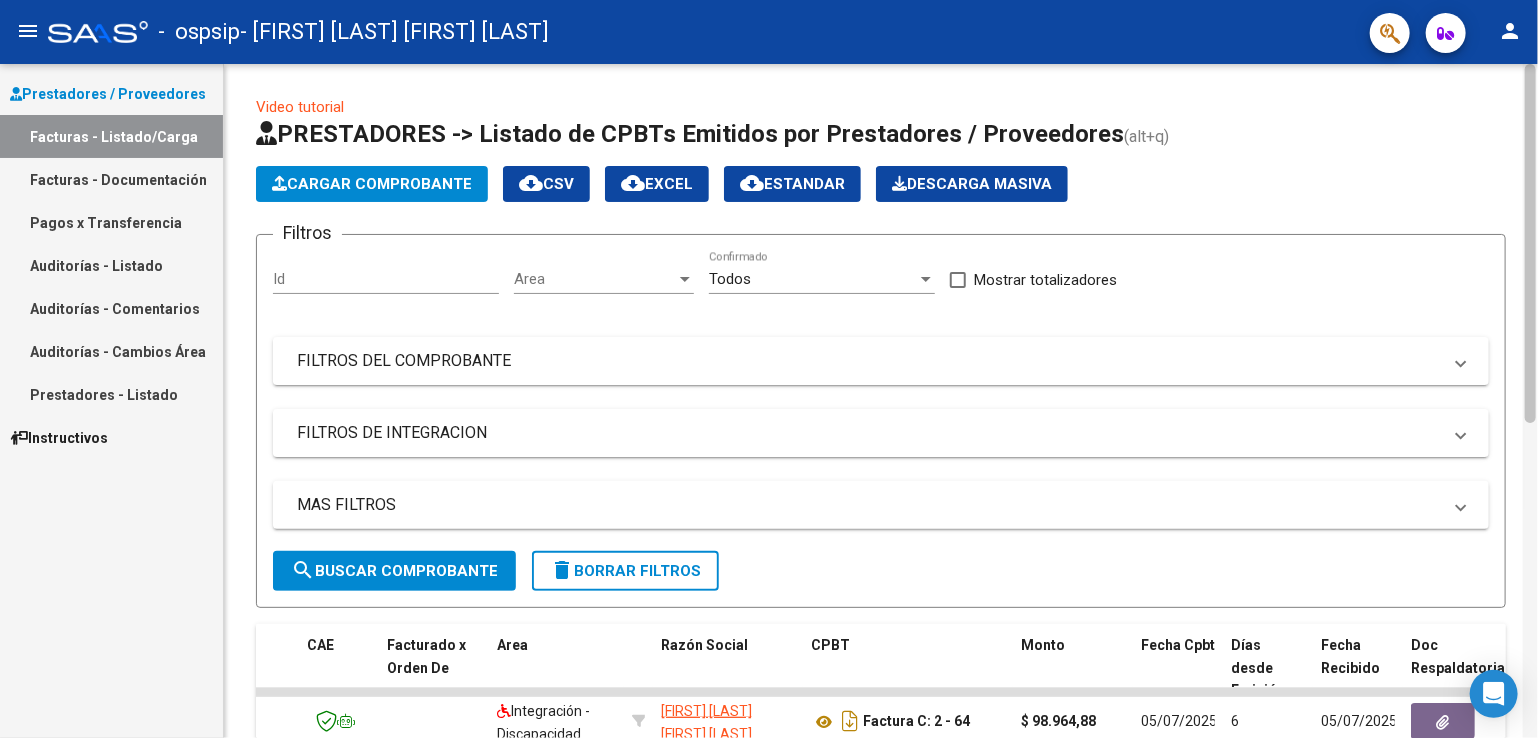 drag, startPoint x: 1536, startPoint y: 453, endPoint x: 1536, endPoint y: 117, distance: 336 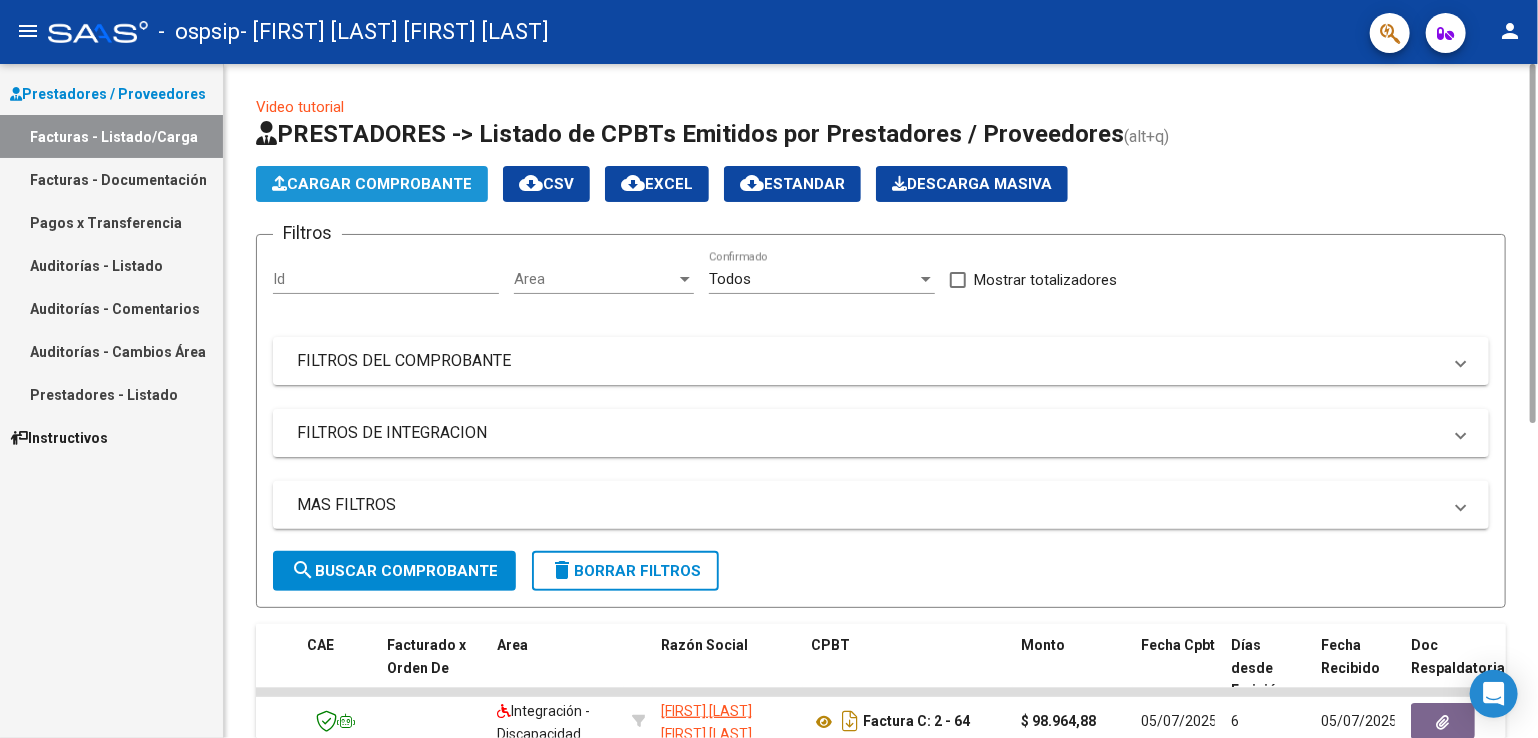 click on "Cargar Comprobante" 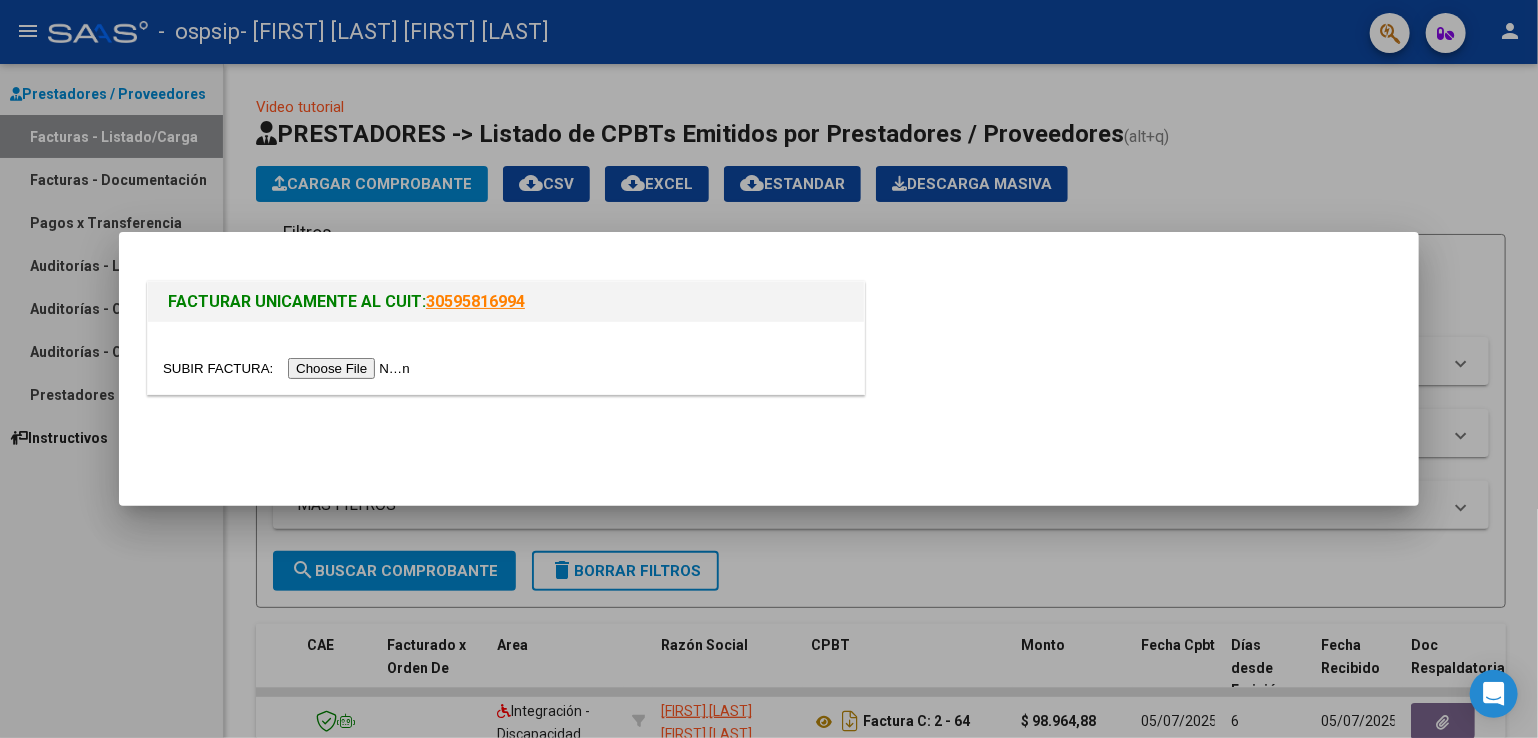 click at bounding box center [289, 368] 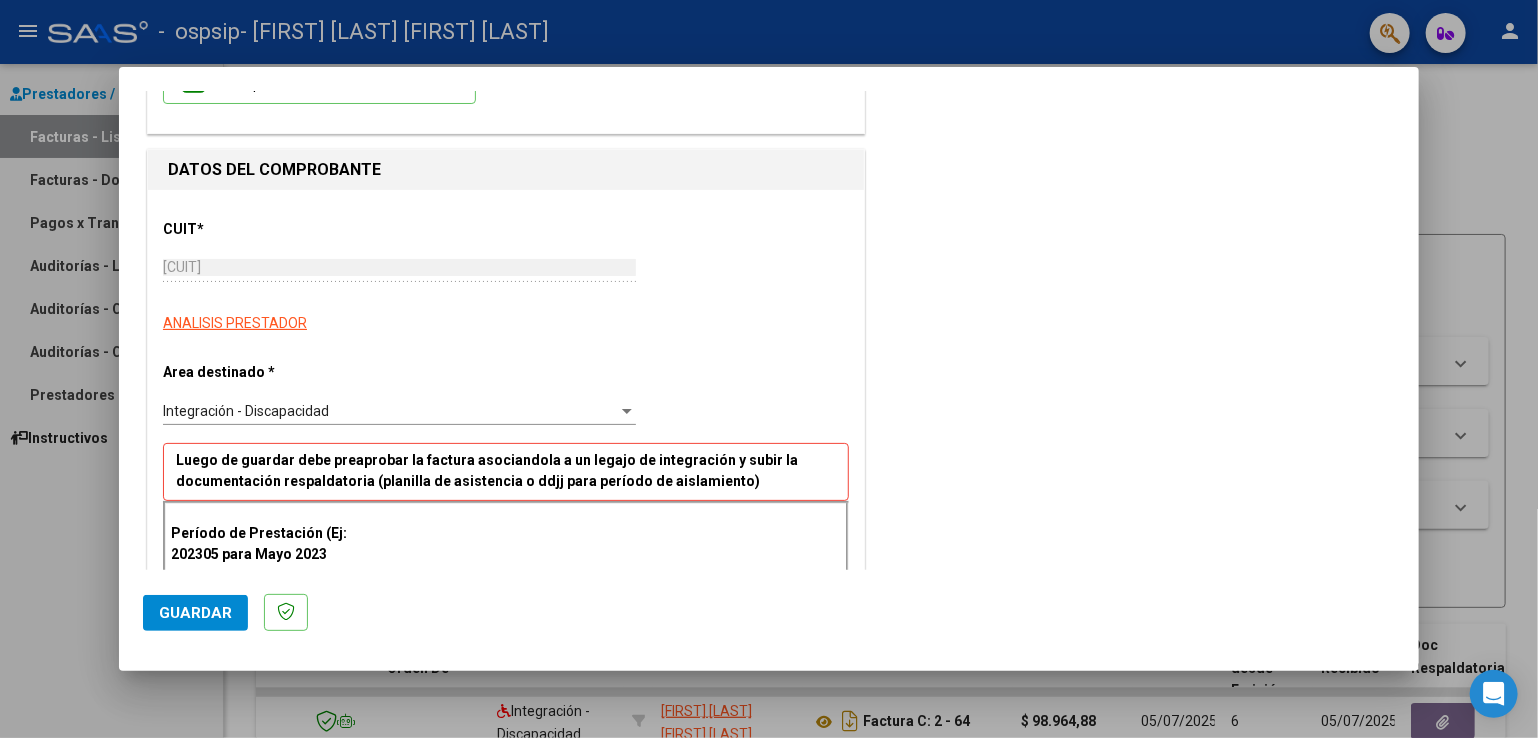 scroll, scrollTop: 172, scrollLeft: 0, axis: vertical 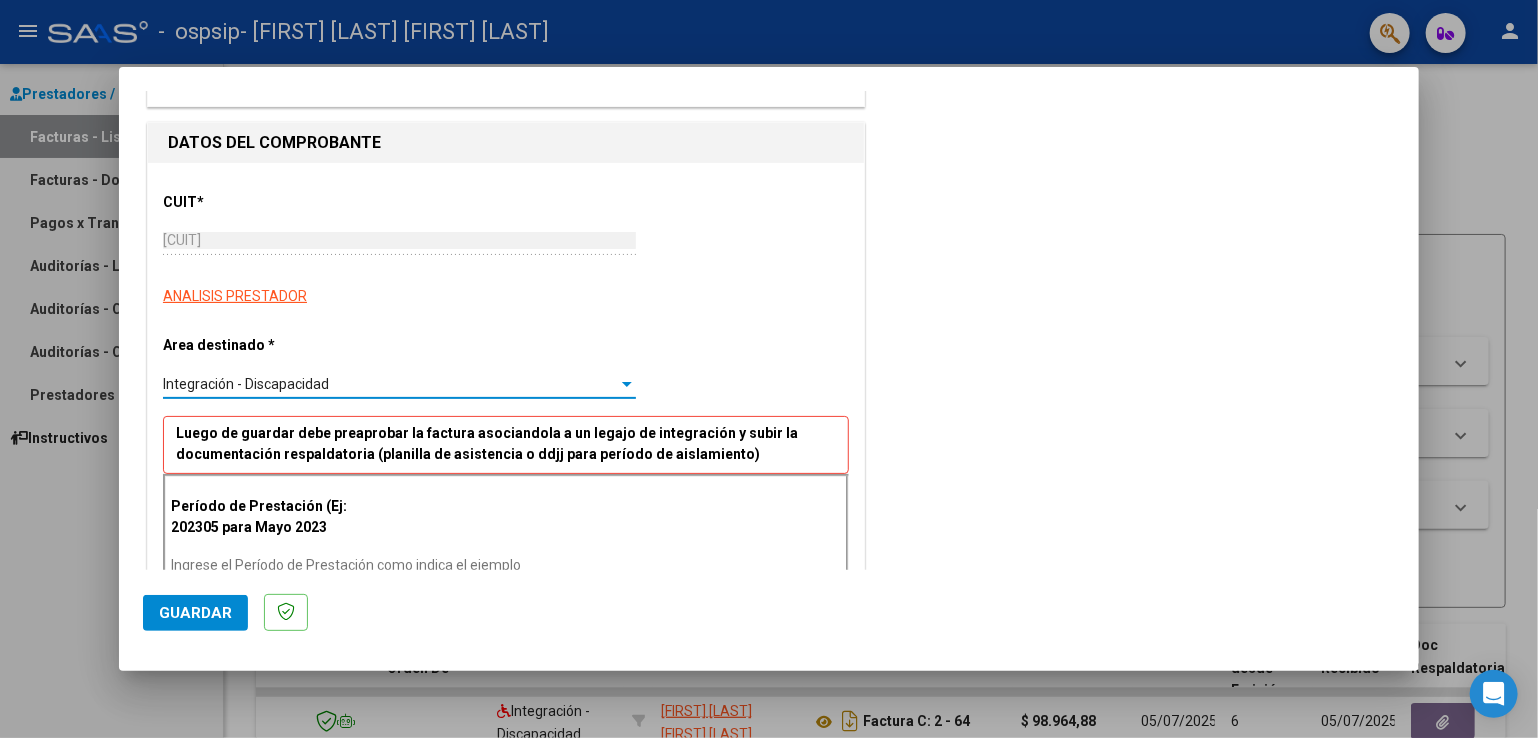 click at bounding box center (627, 384) 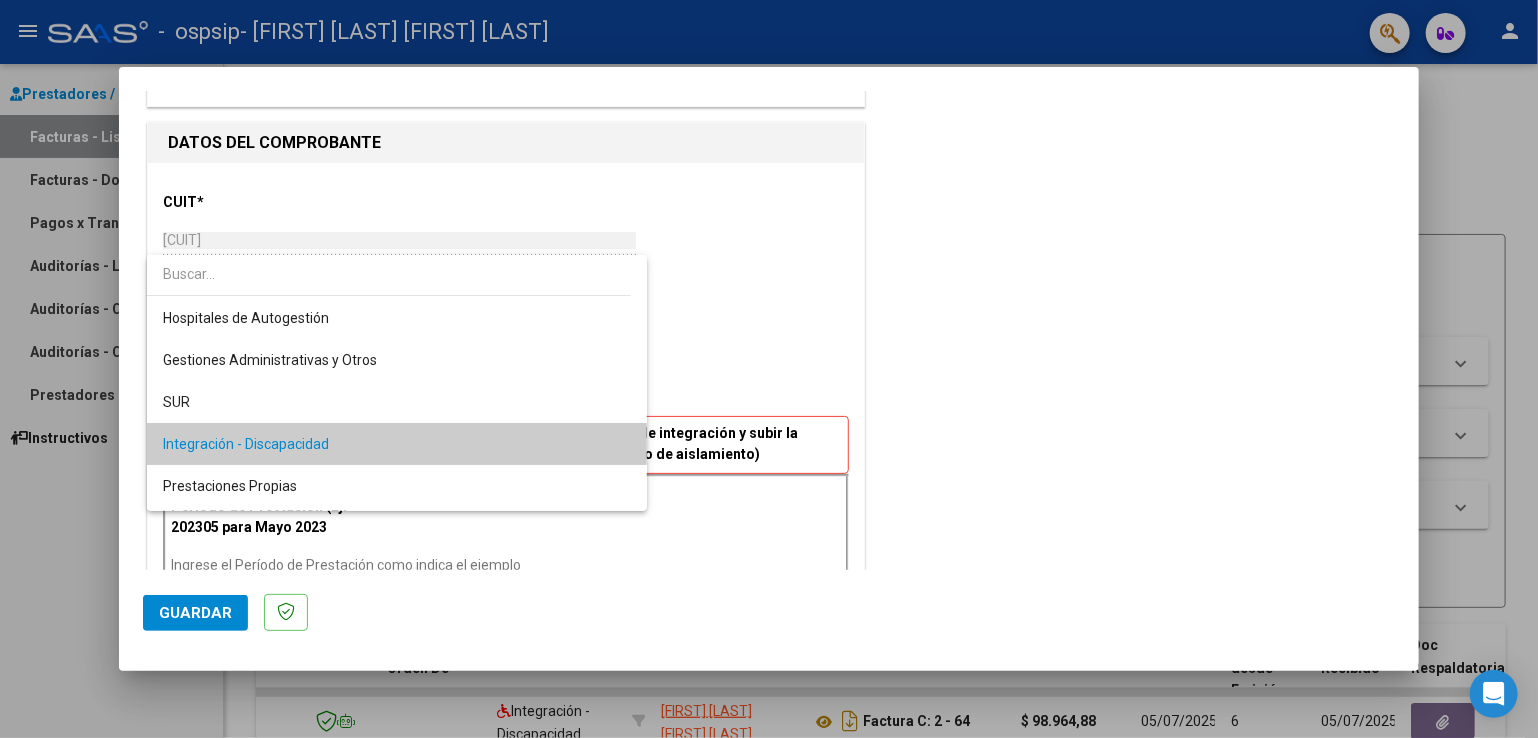 scroll, scrollTop: 60, scrollLeft: 0, axis: vertical 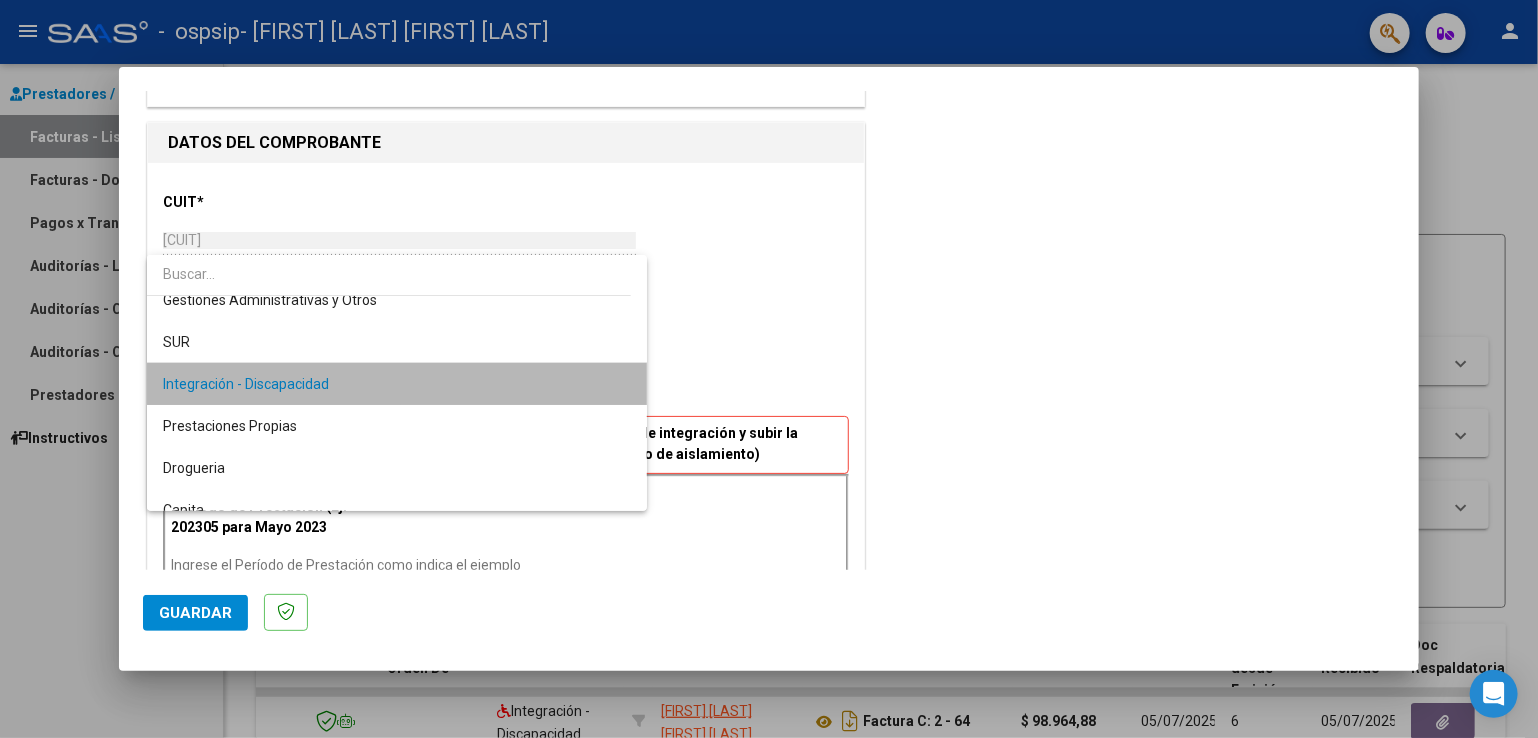 click on "Integración - Discapacidad" at bounding box center [397, 384] 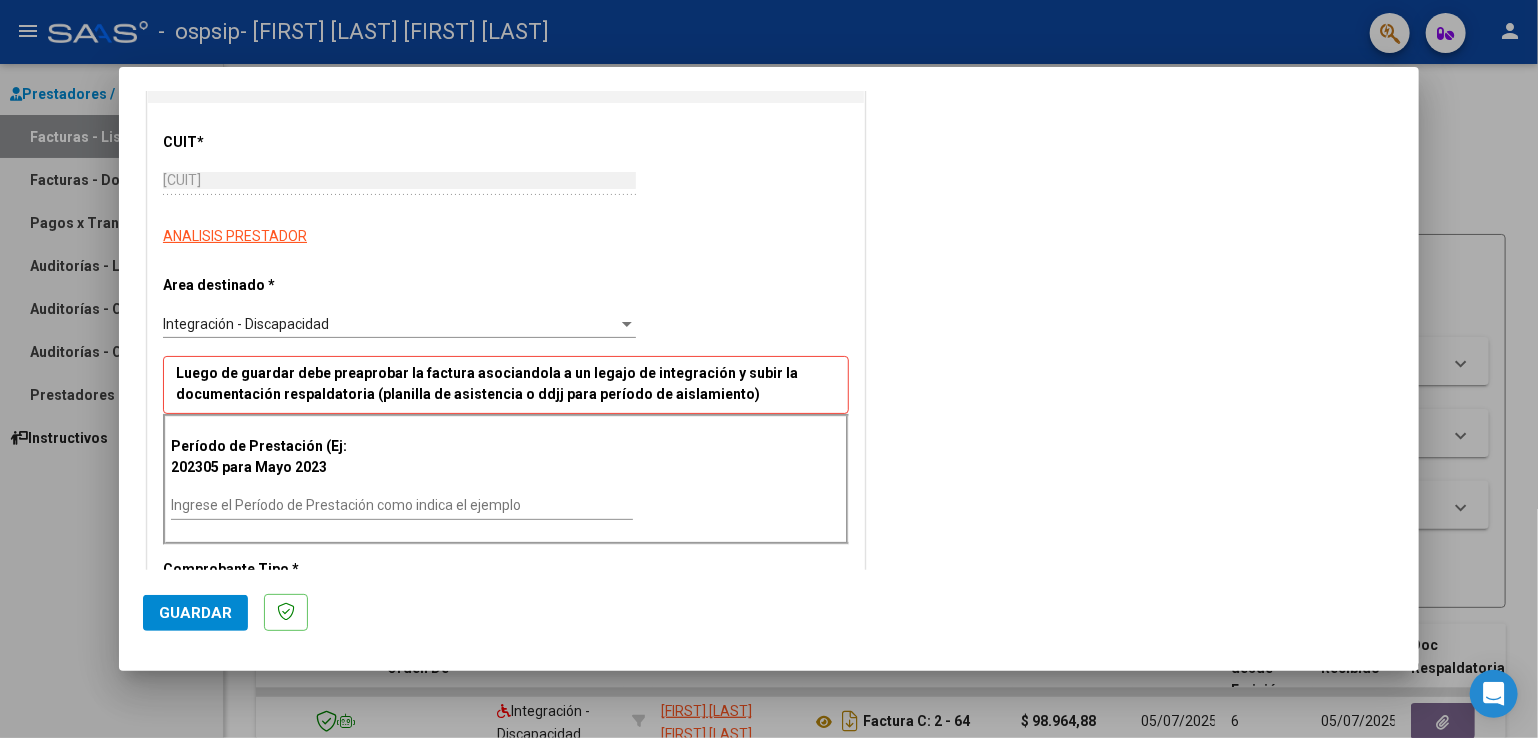 scroll, scrollTop: 247, scrollLeft: 0, axis: vertical 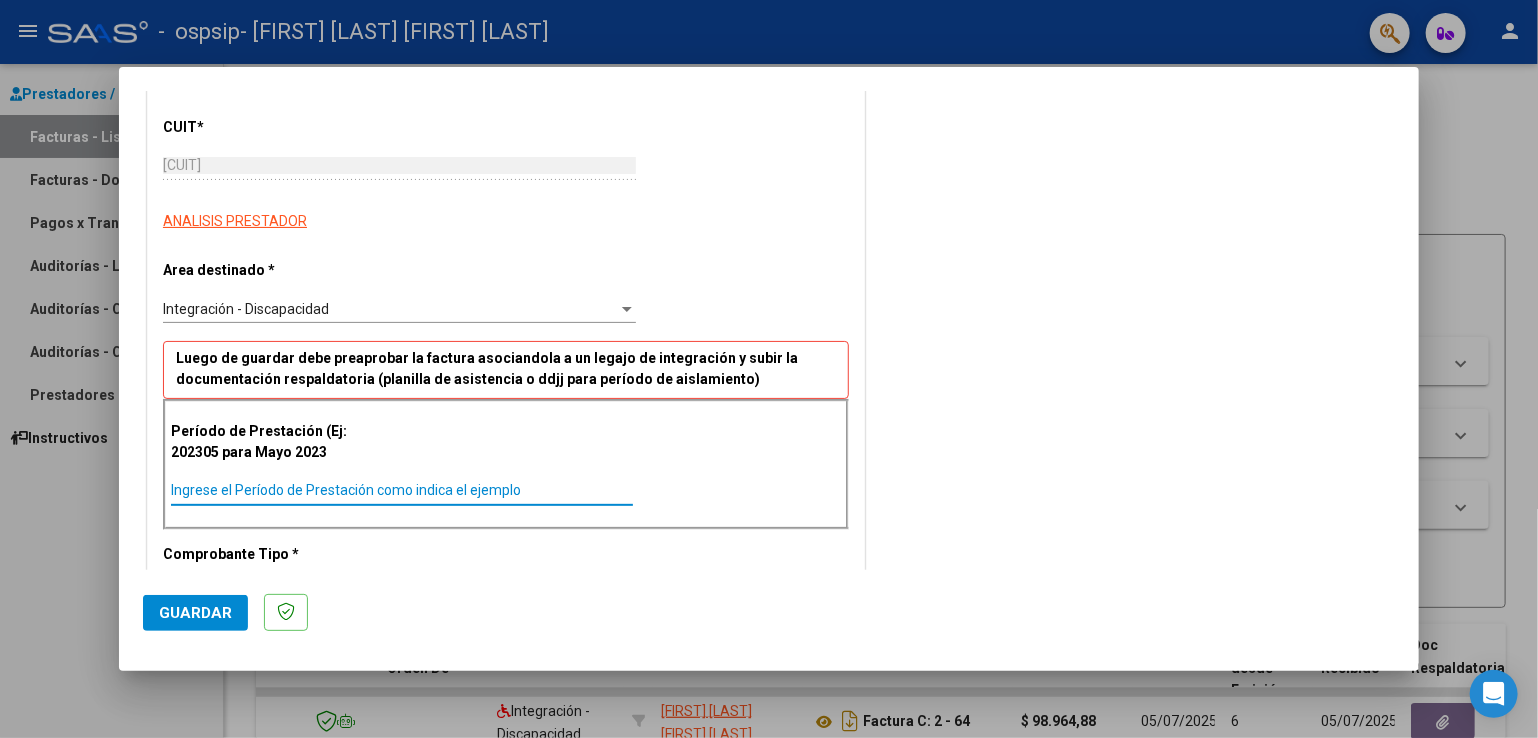 click on "Ingrese el Período de Prestación como indica el ejemplo" at bounding box center [402, 490] 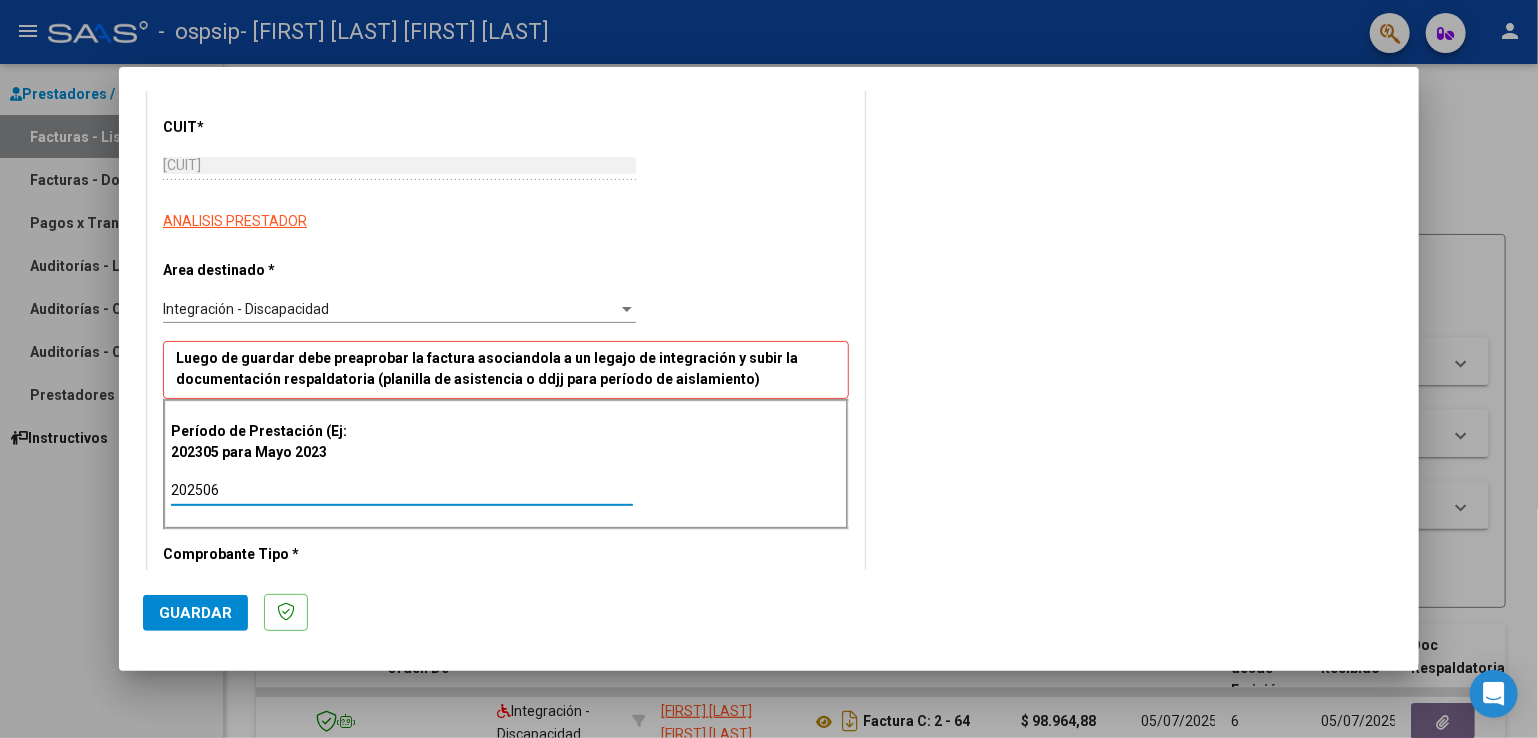 type on "202506" 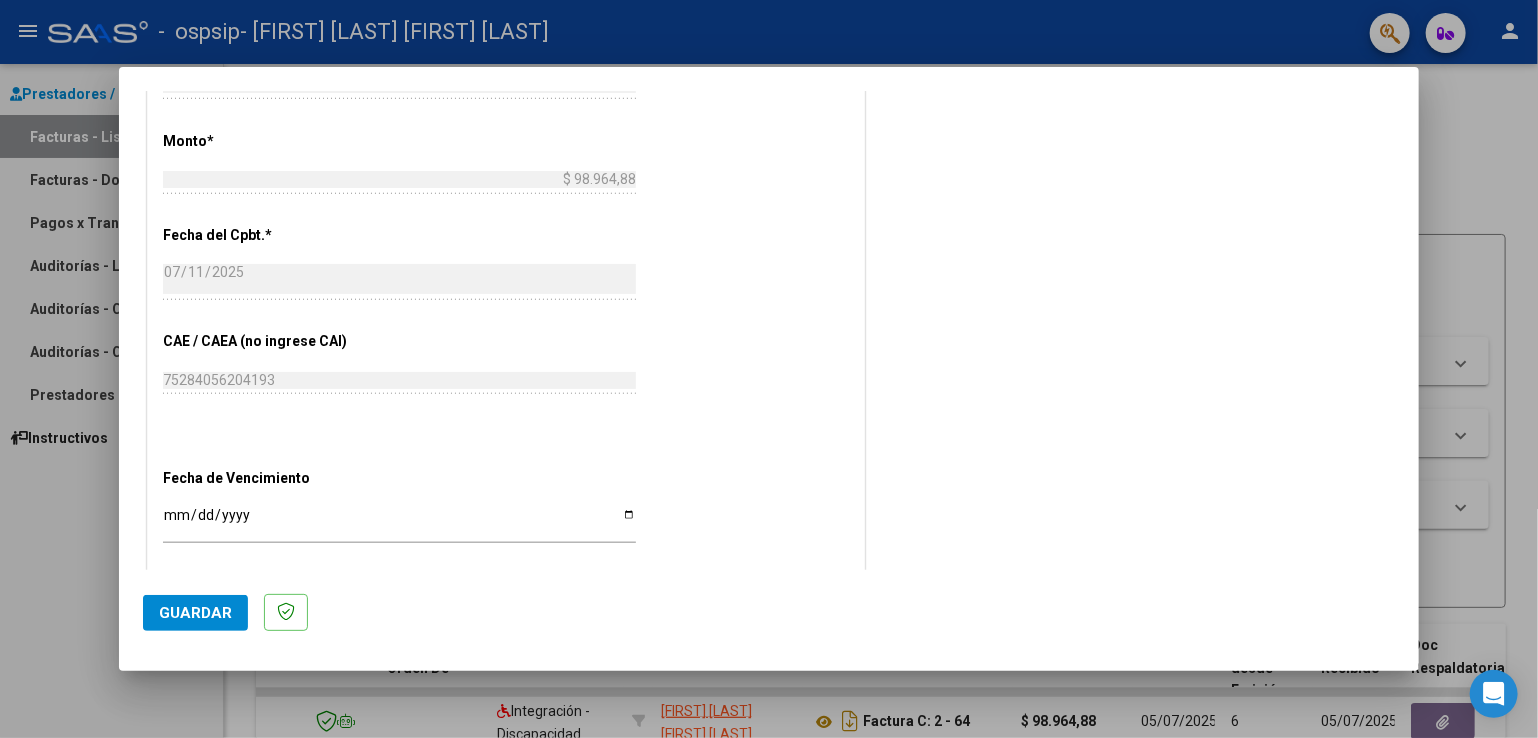 scroll, scrollTop: 952, scrollLeft: 0, axis: vertical 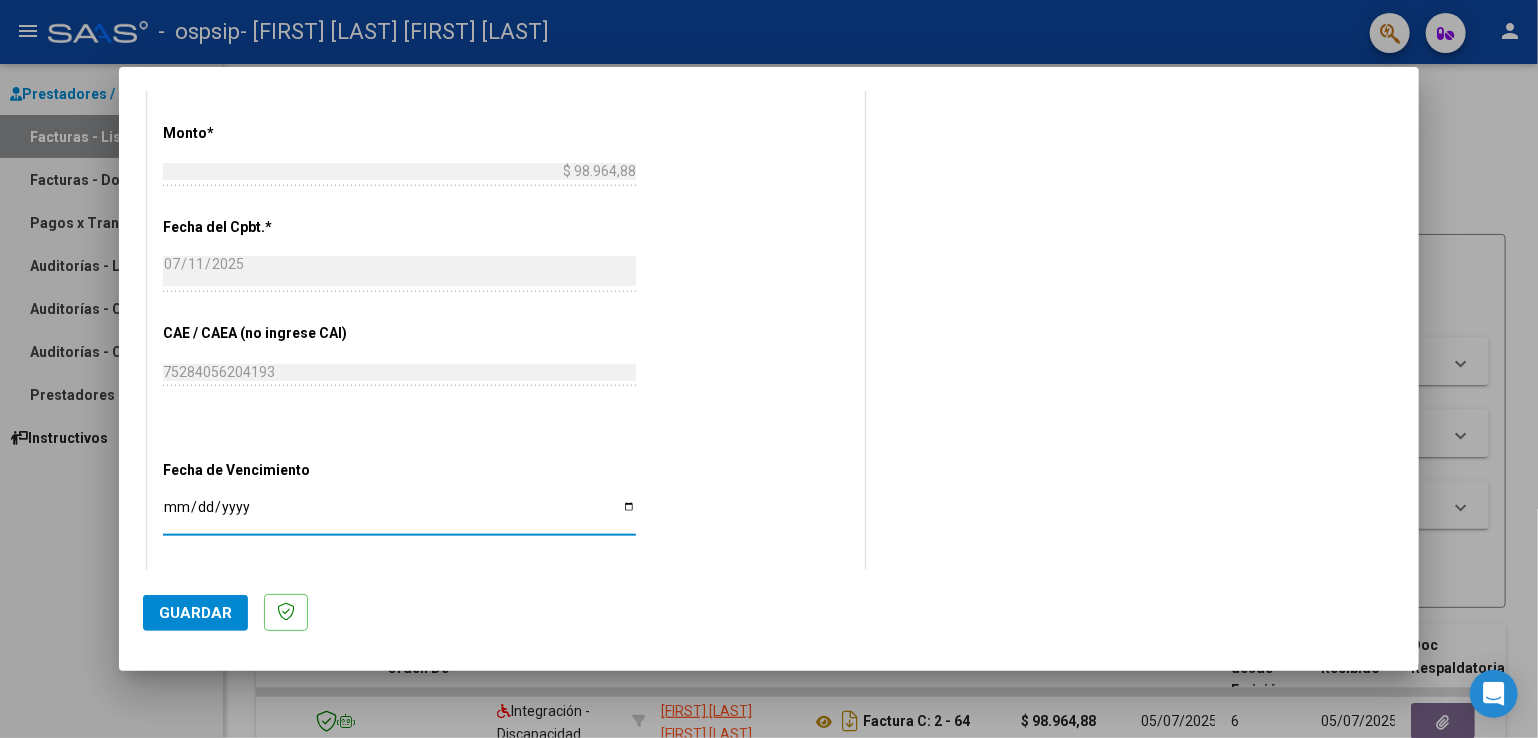 click on "Ingresar la fecha" at bounding box center [399, 514] 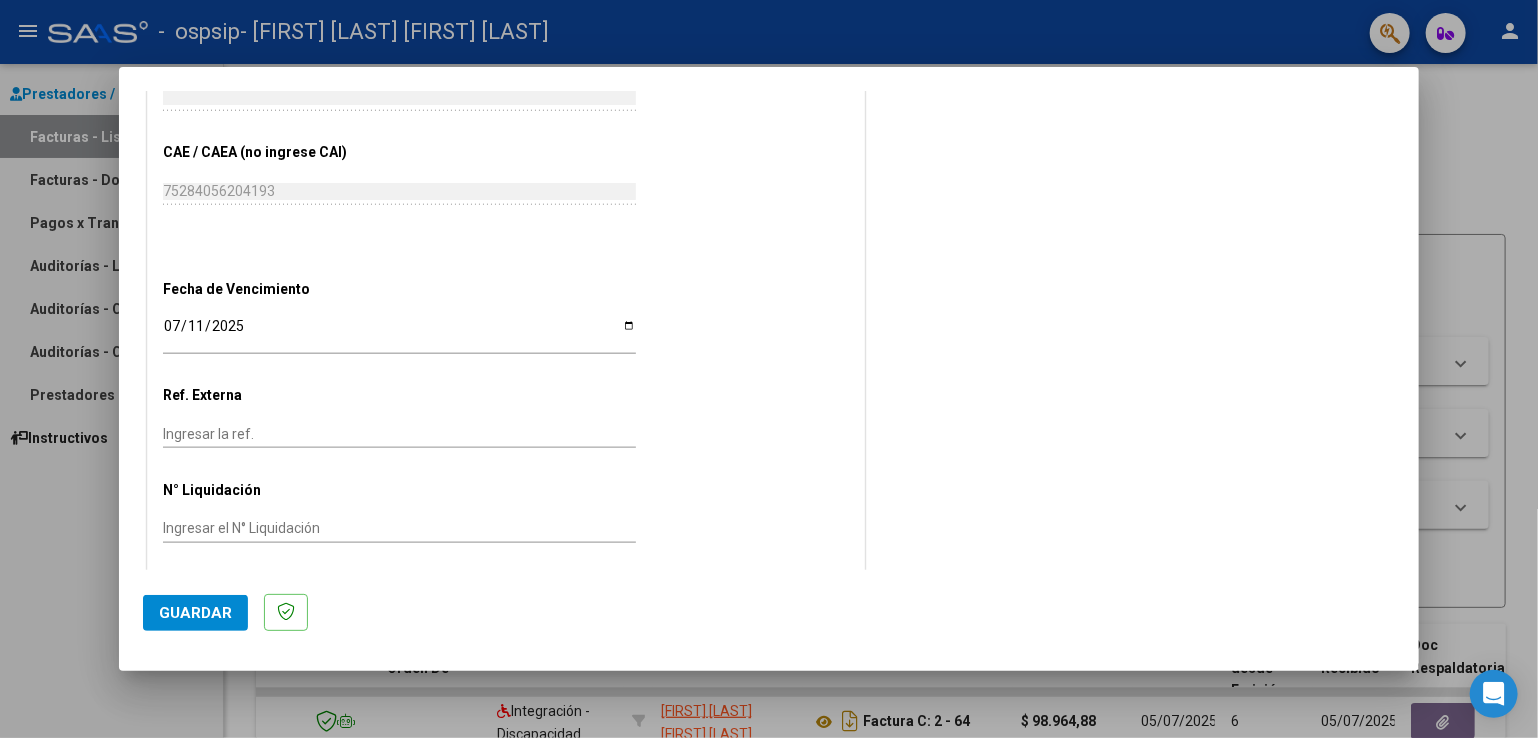 scroll, scrollTop: 1139, scrollLeft: 0, axis: vertical 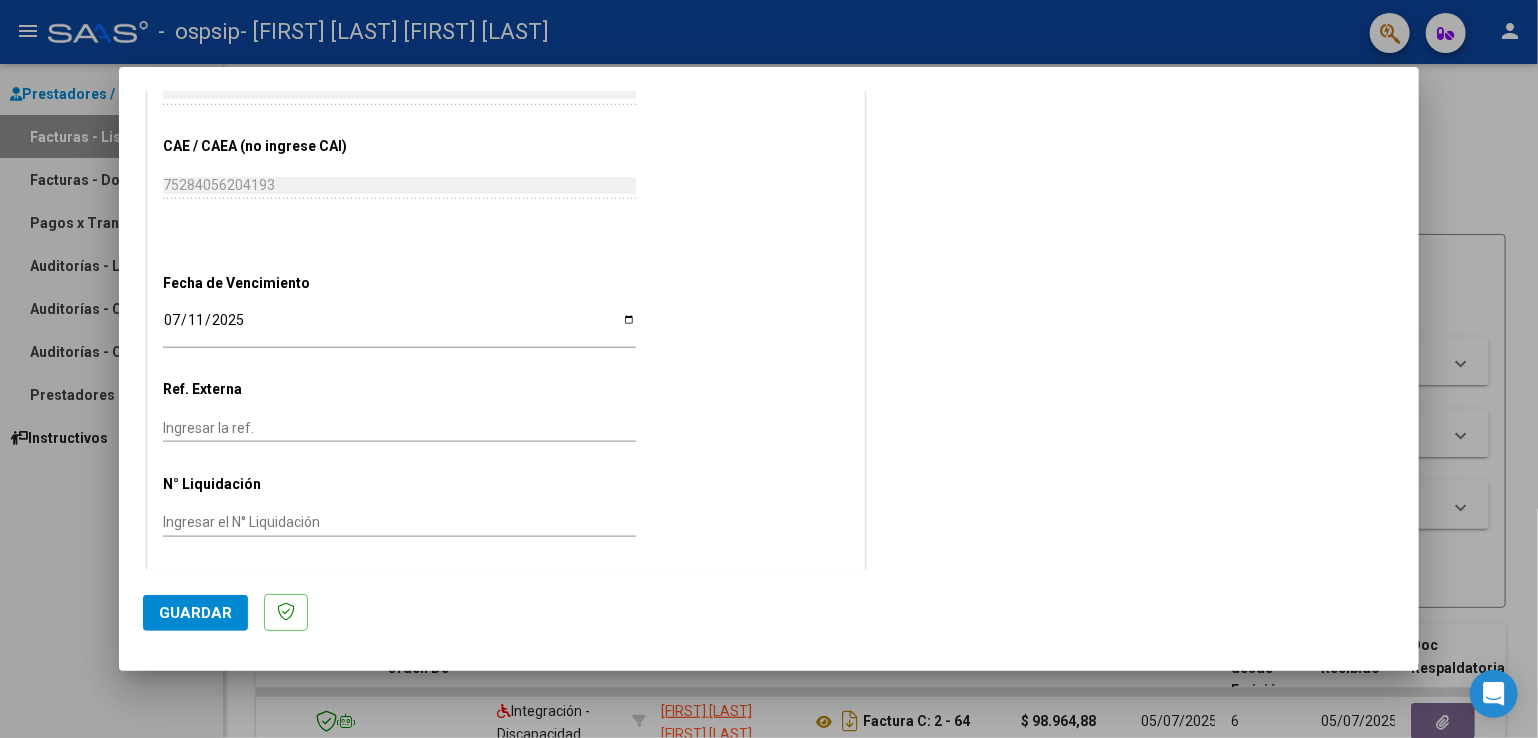 click on "Guardar" 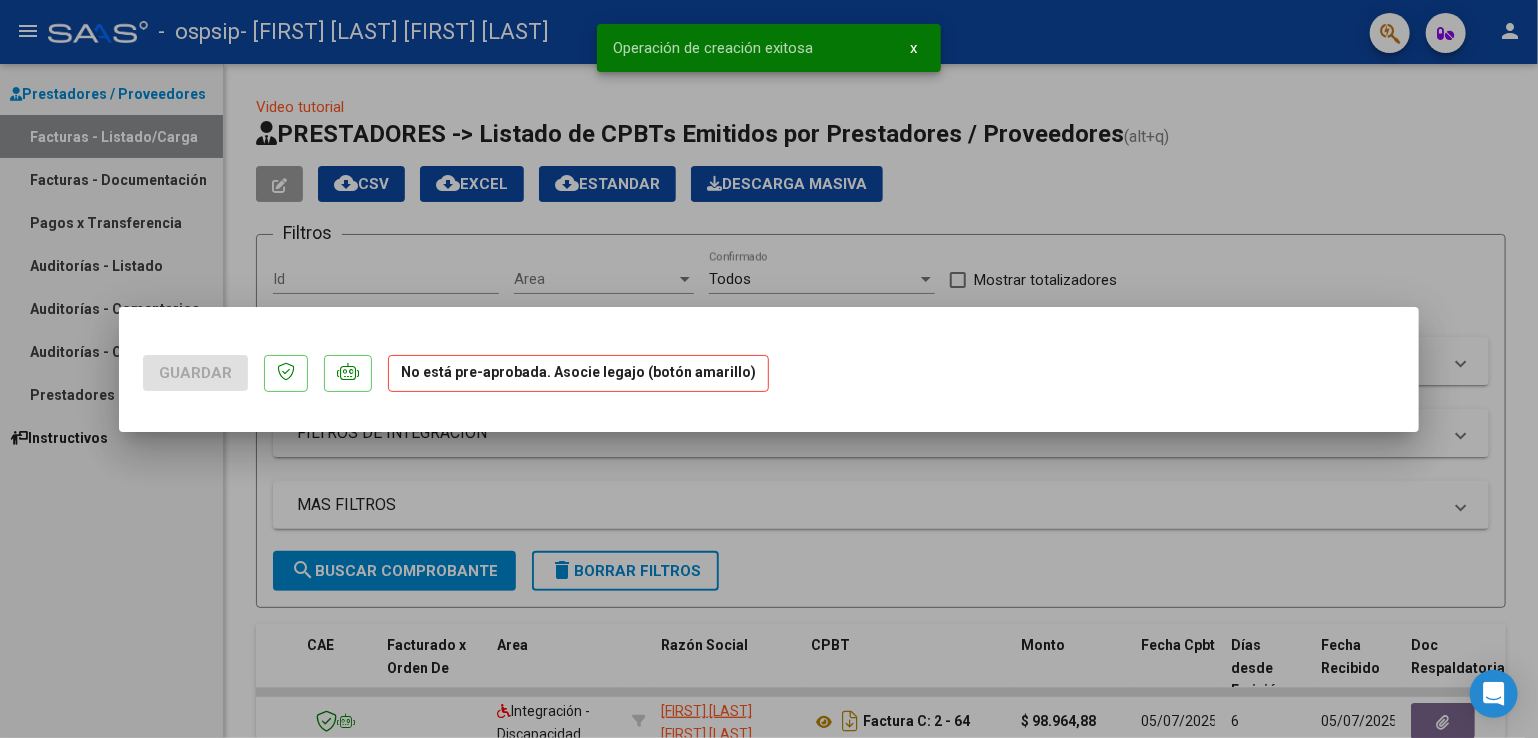 scroll, scrollTop: 0, scrollLeft: 0, axis: both 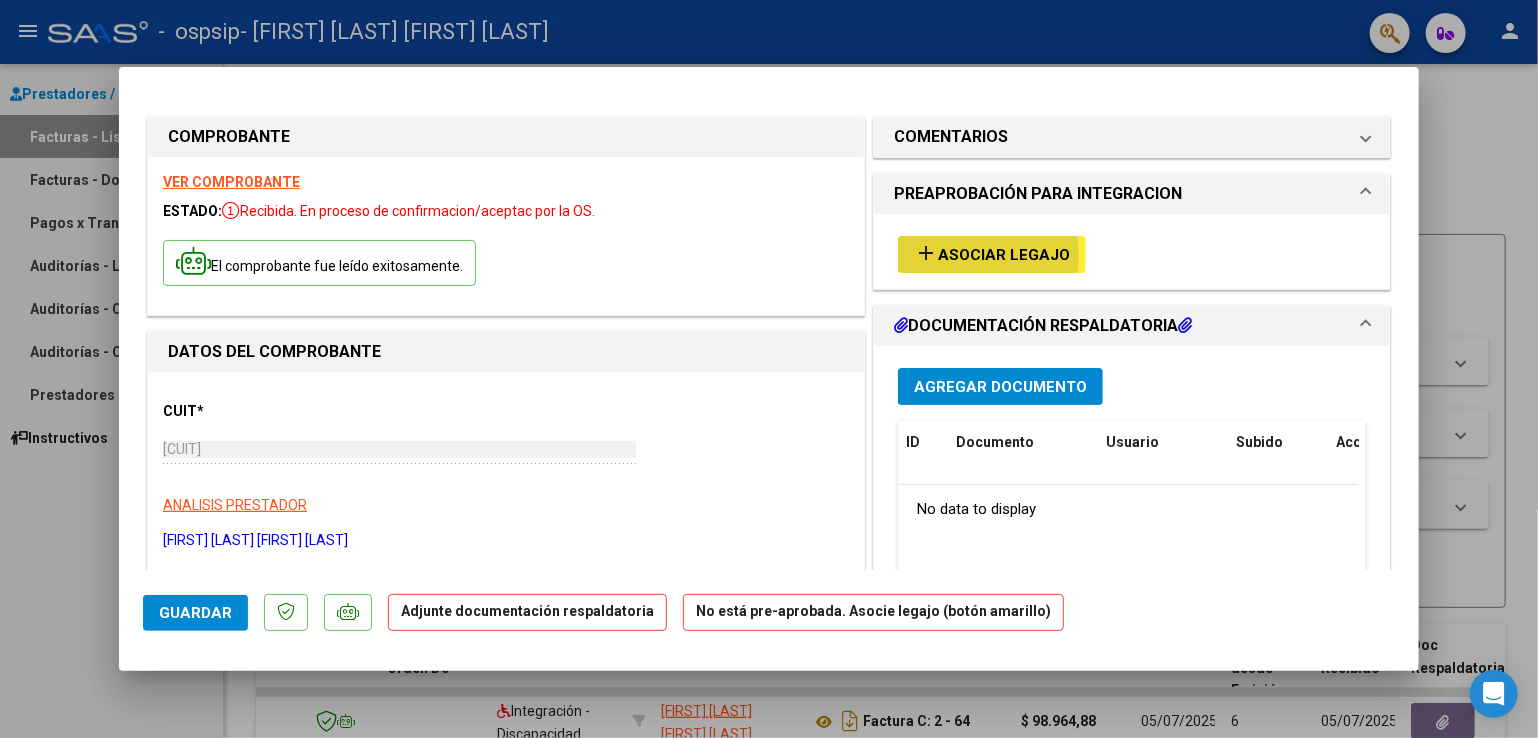 click on "Asociar Legajo" at bounding box center [1004, 255] 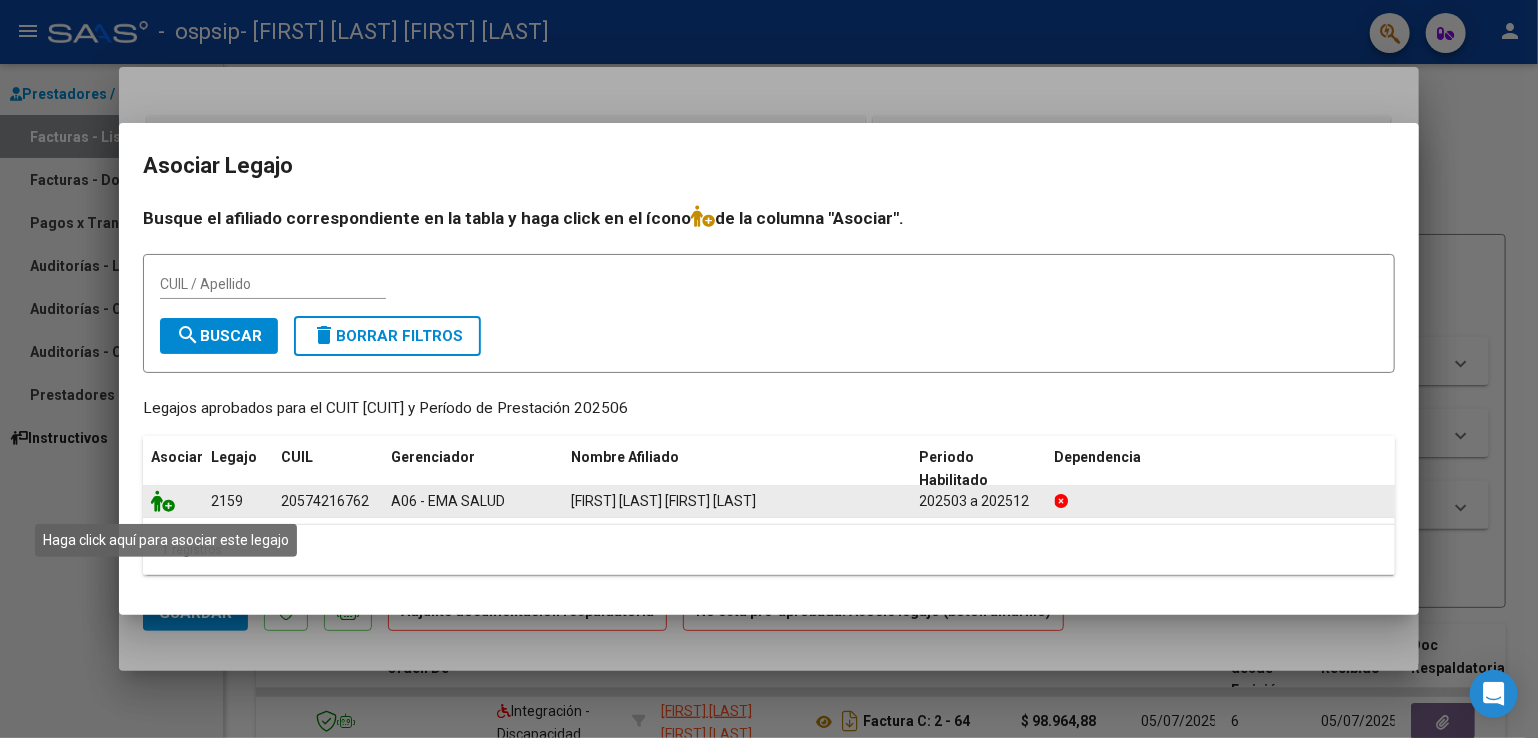 click 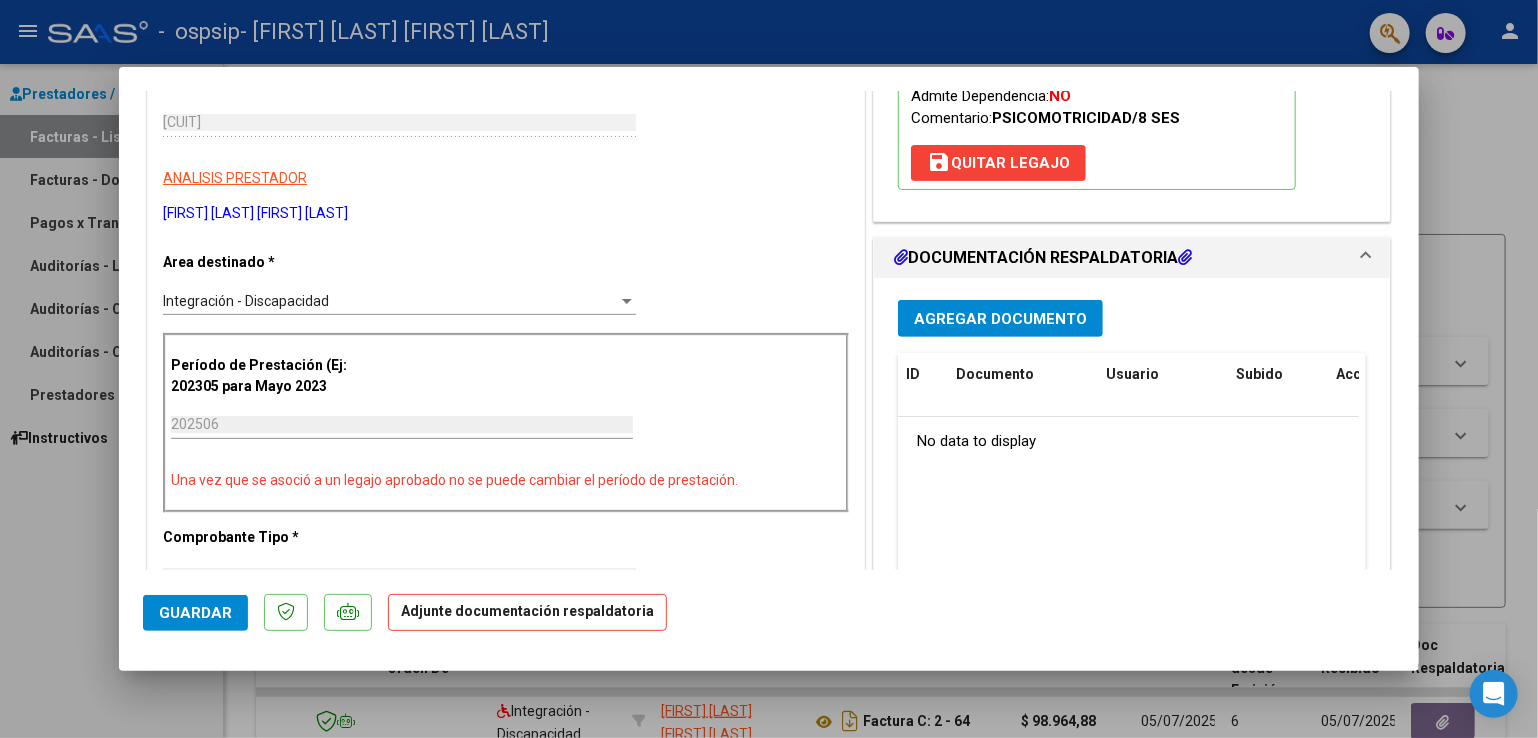 scroll, scrollTop: 330, scrollLeft: 0, axis: vertical 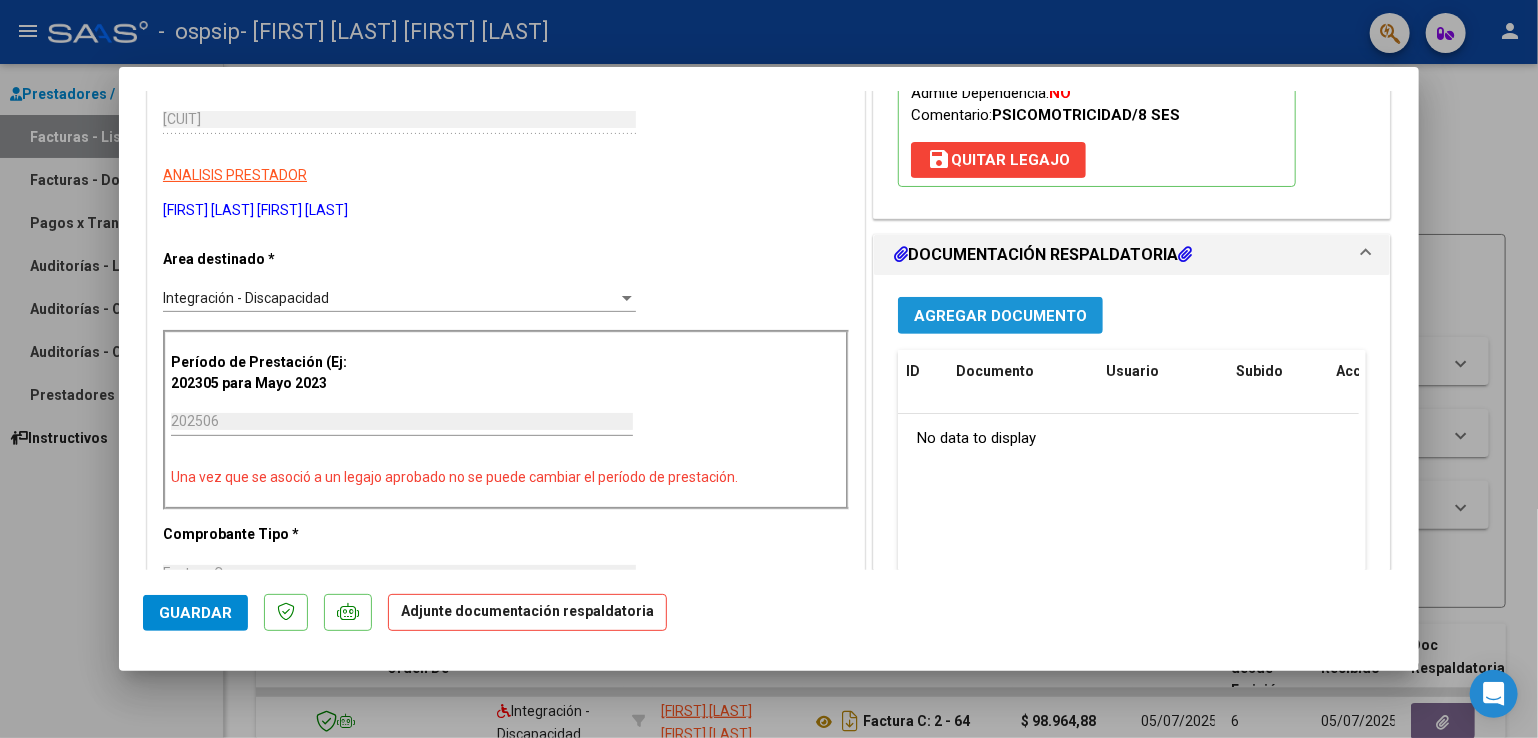 click on "Agregar Documento" at bounding box center (1000, 316) 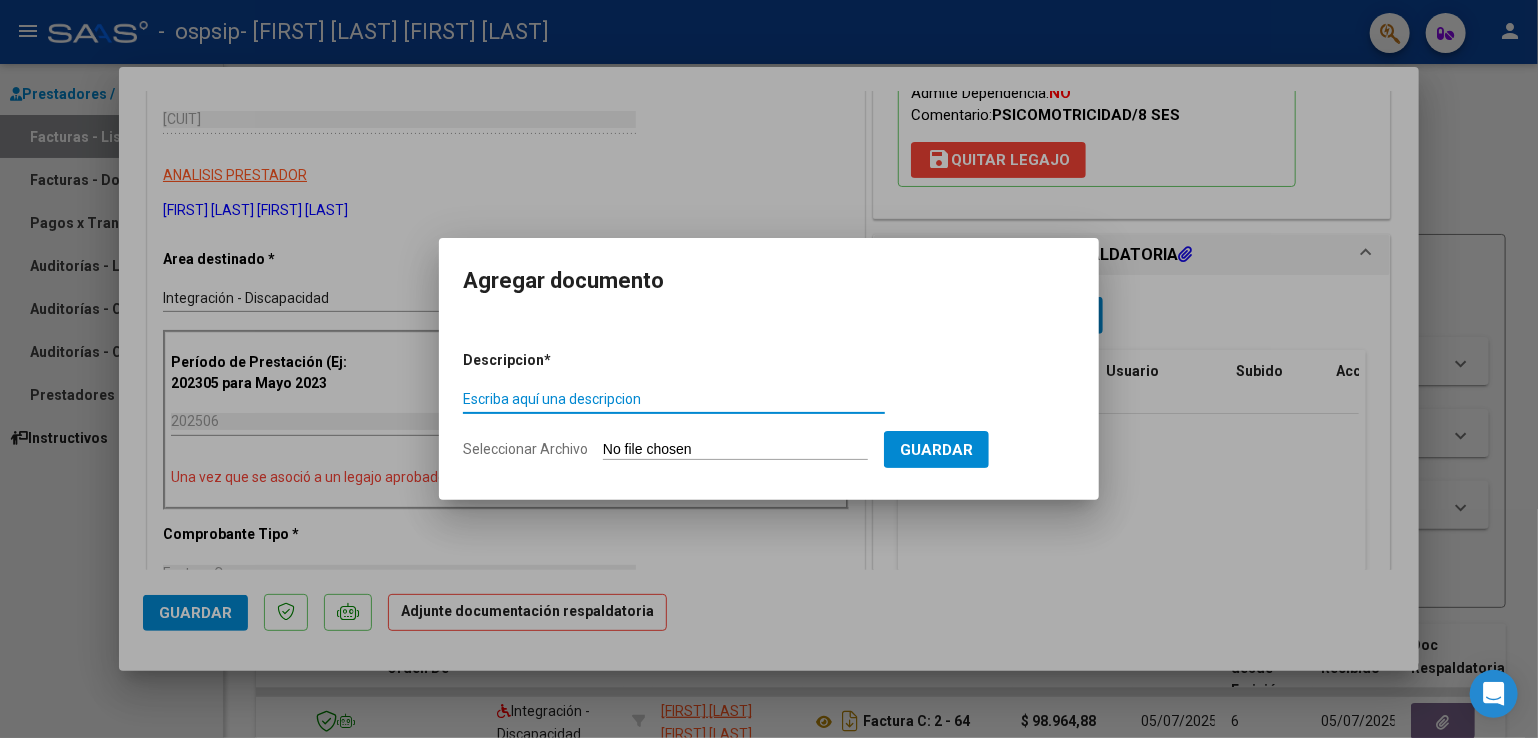 click on "Escriba aquí una descripcion" at bounding box center [674, 399] 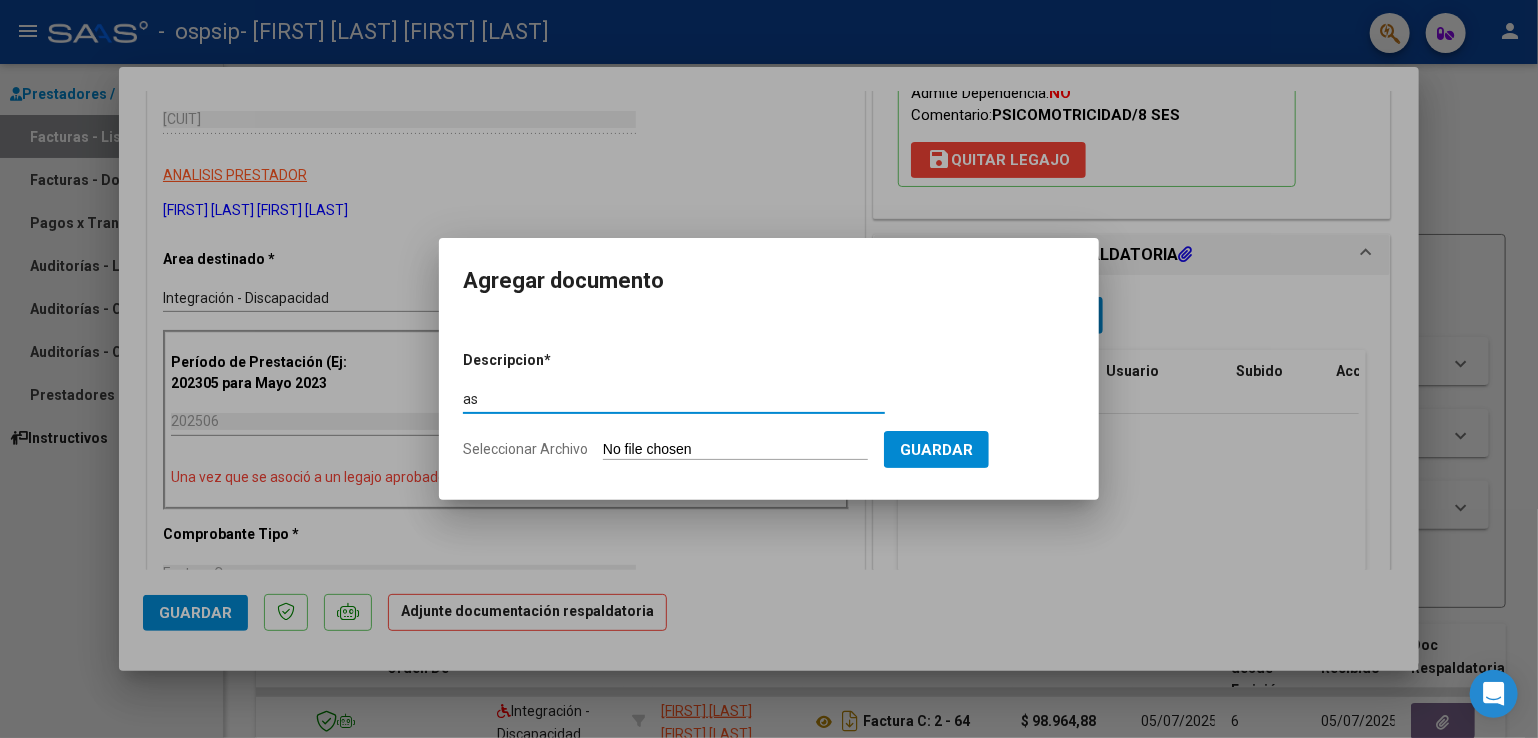 type on "a" 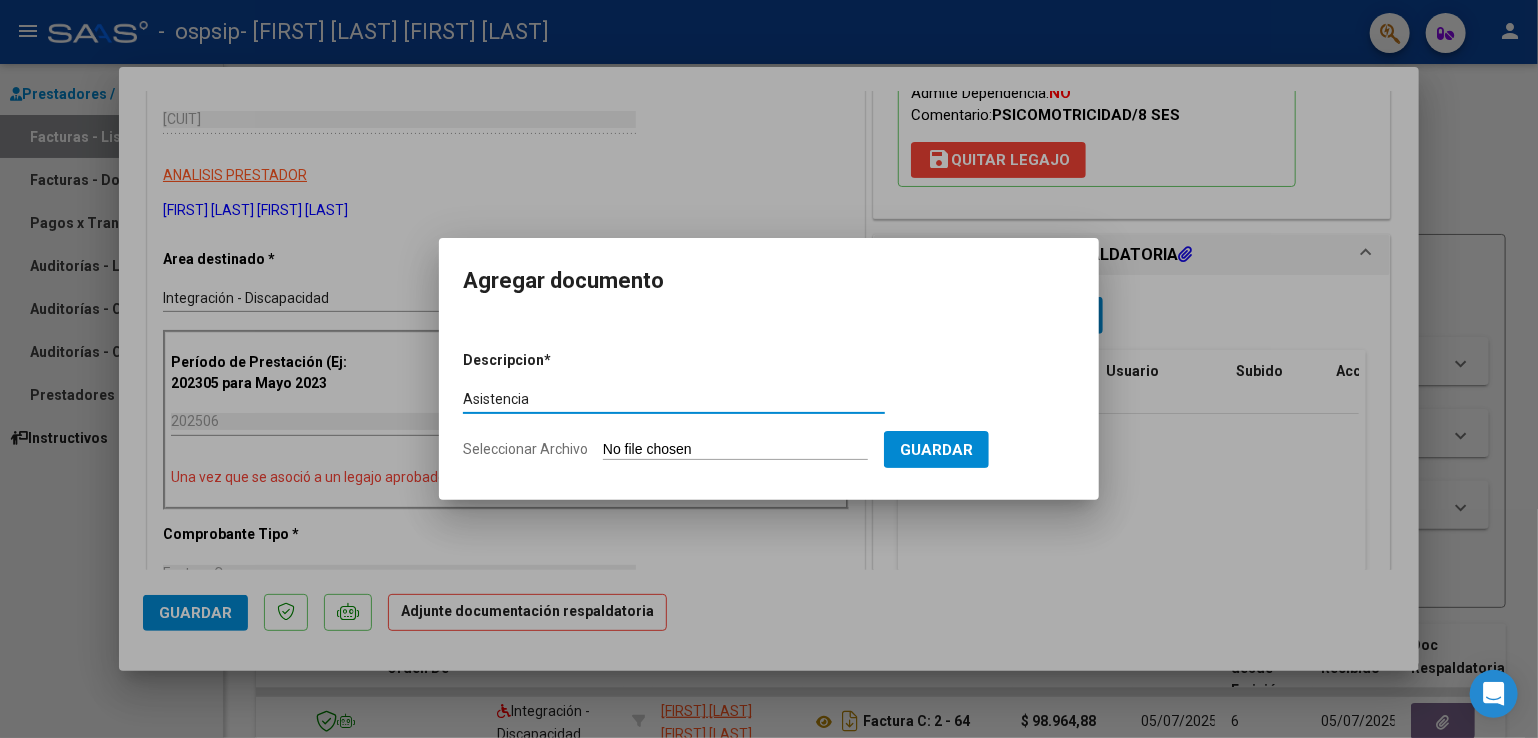 type on "Asistencia" 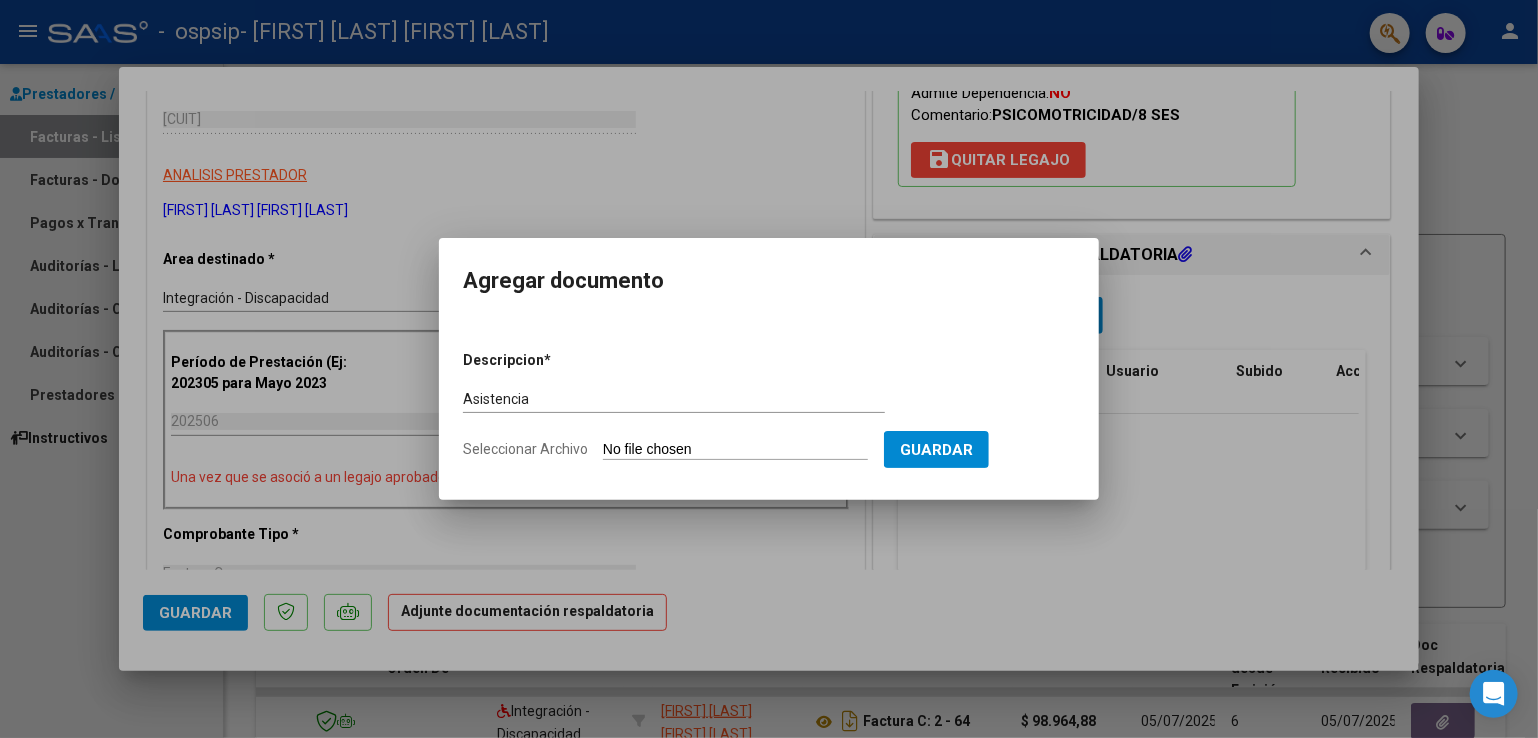 click on "Seleccionar Archivo" at bounding box center [735, 450] 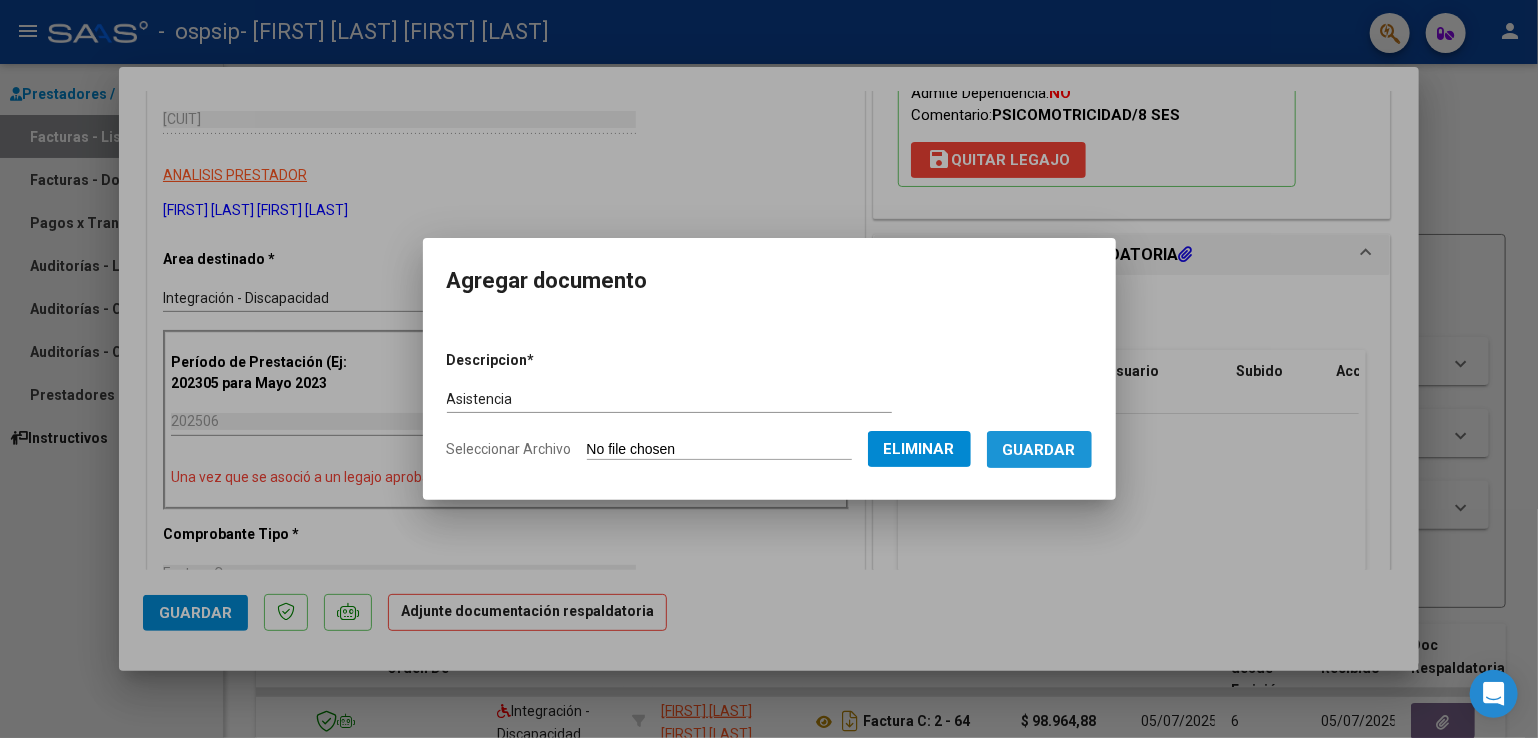 click on "Guardar" at bounding box center (1039, 450) 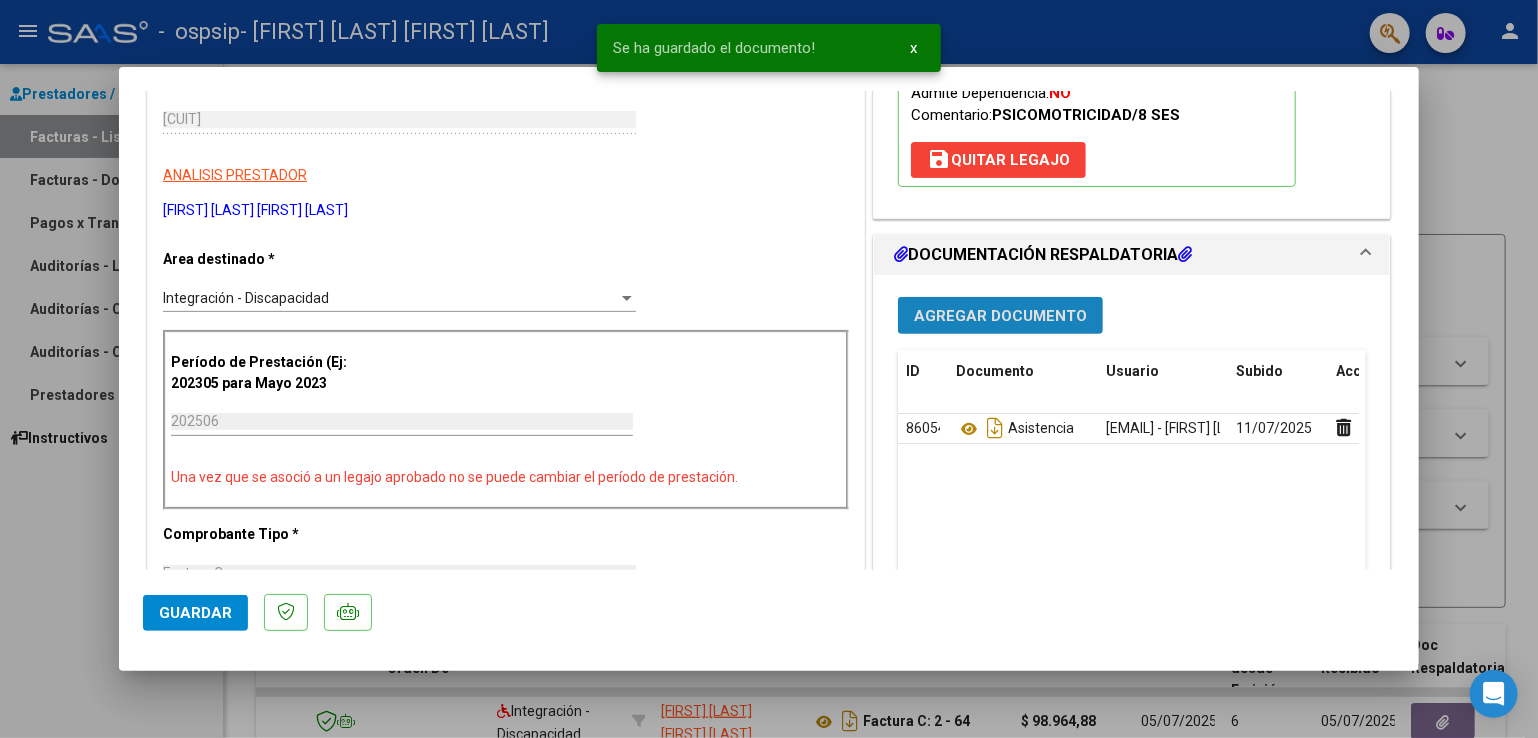 click on "Agregar Documento" at bounding box center (1000, 316) 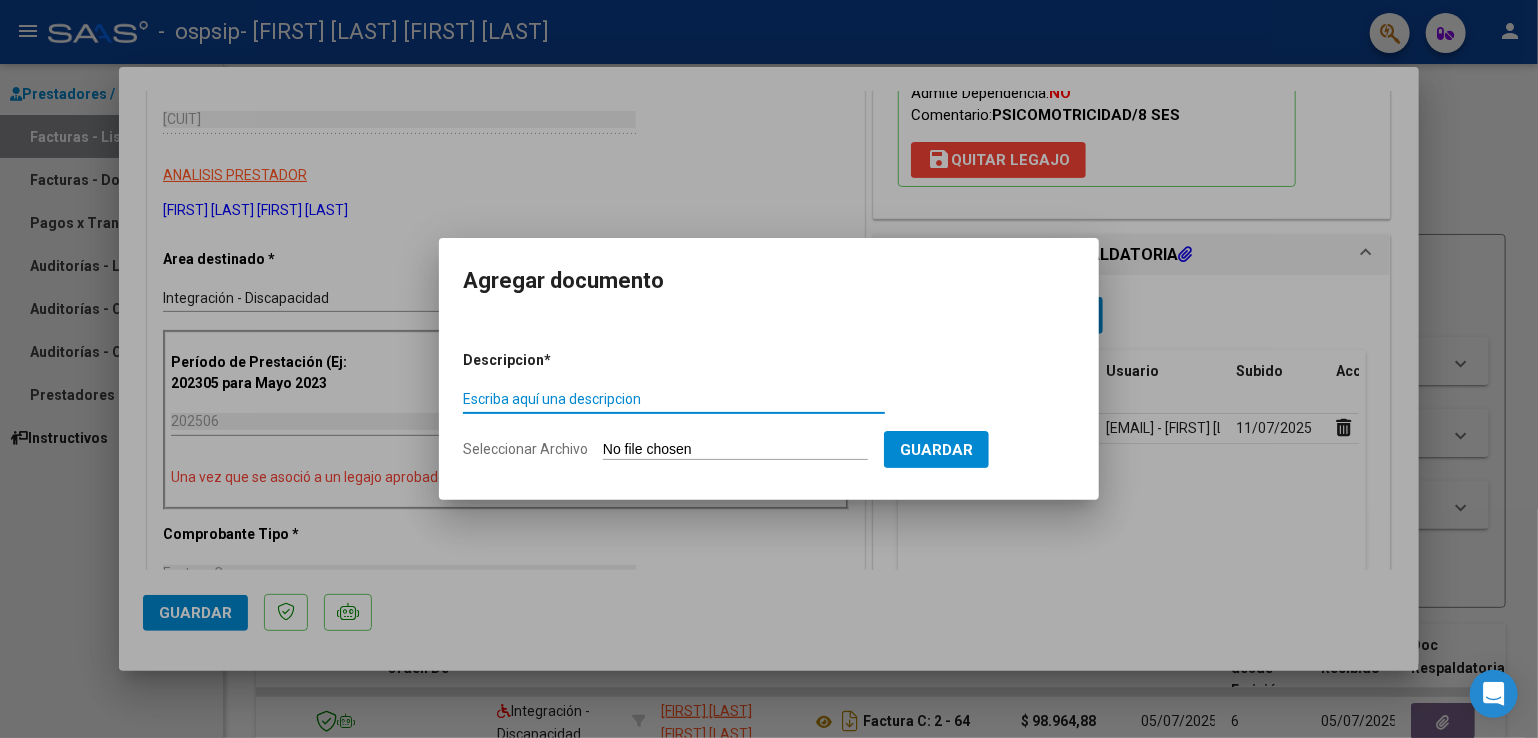 click on "Escriba aquí una descripcion" at bounding box center [674, 399] 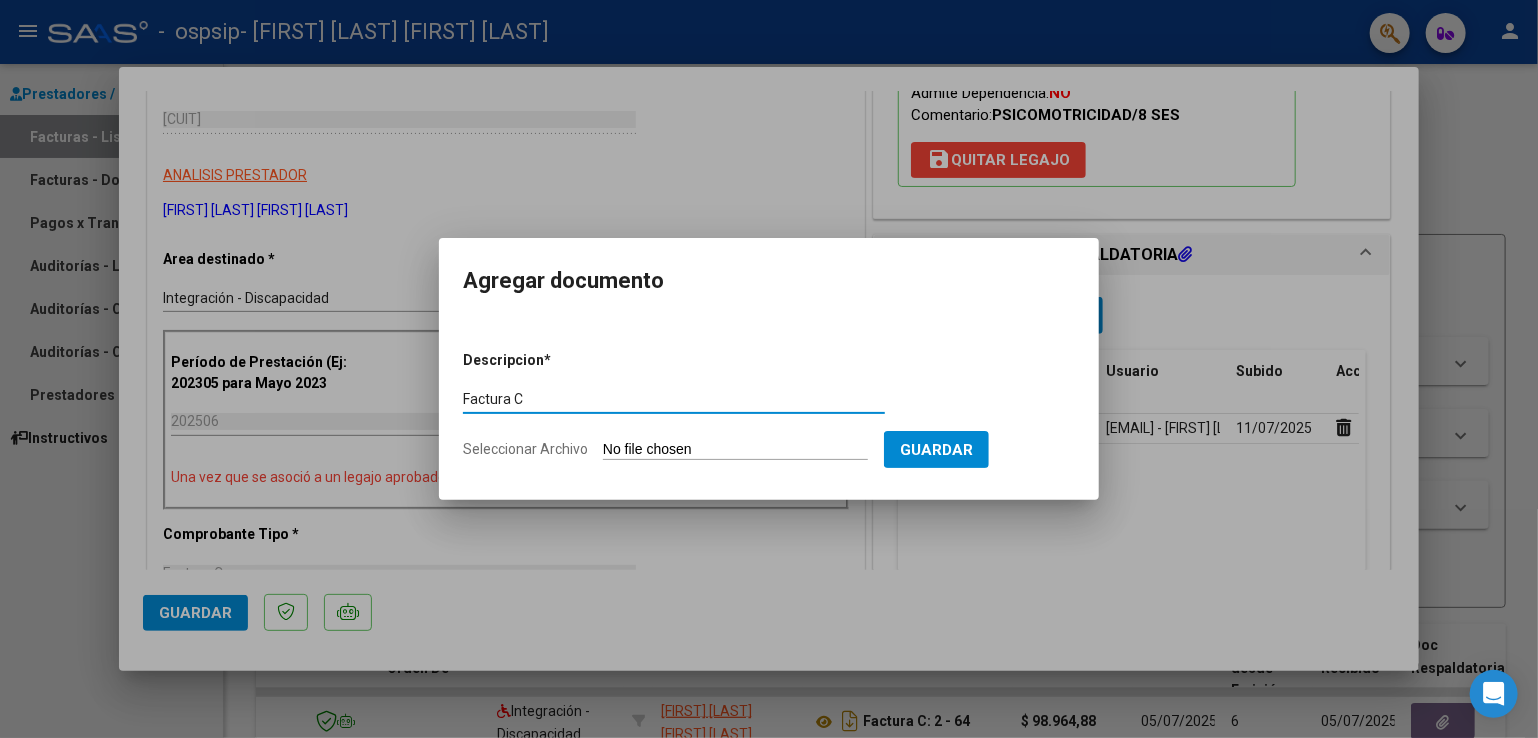type on "Factura C" 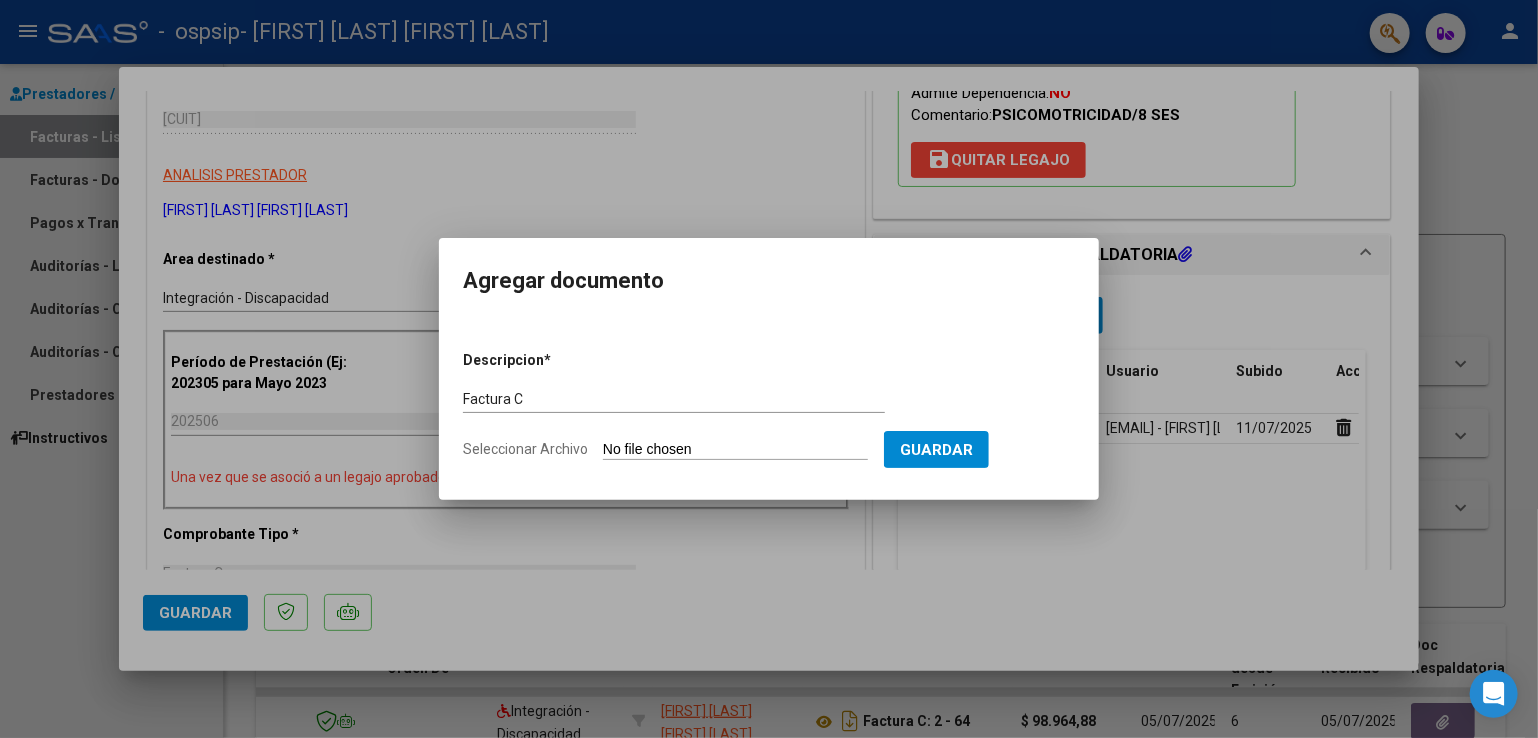 click on "Seleccionar Archivo" at bounding box center (735, 450) 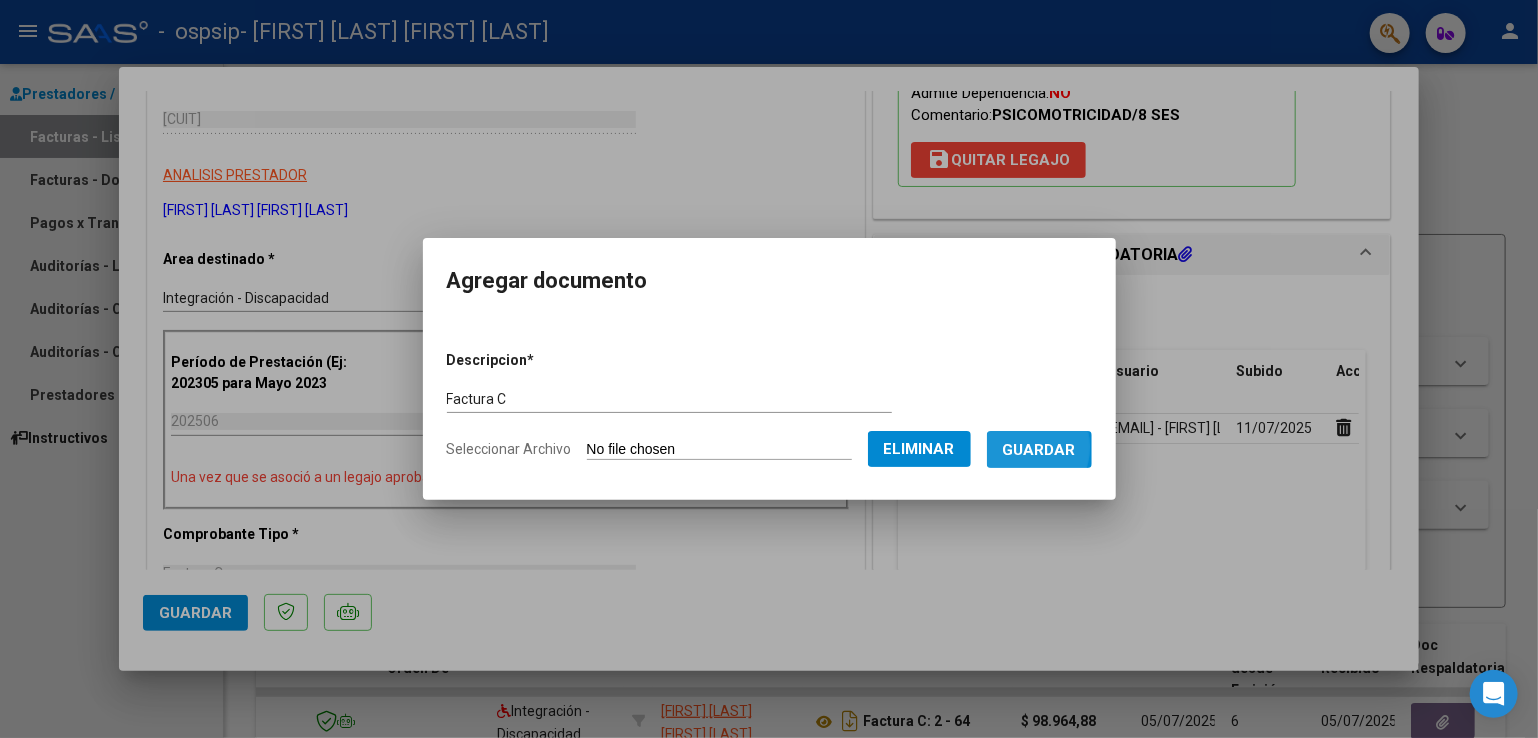 click on "Guardar" at bounding box center [1039, 450] 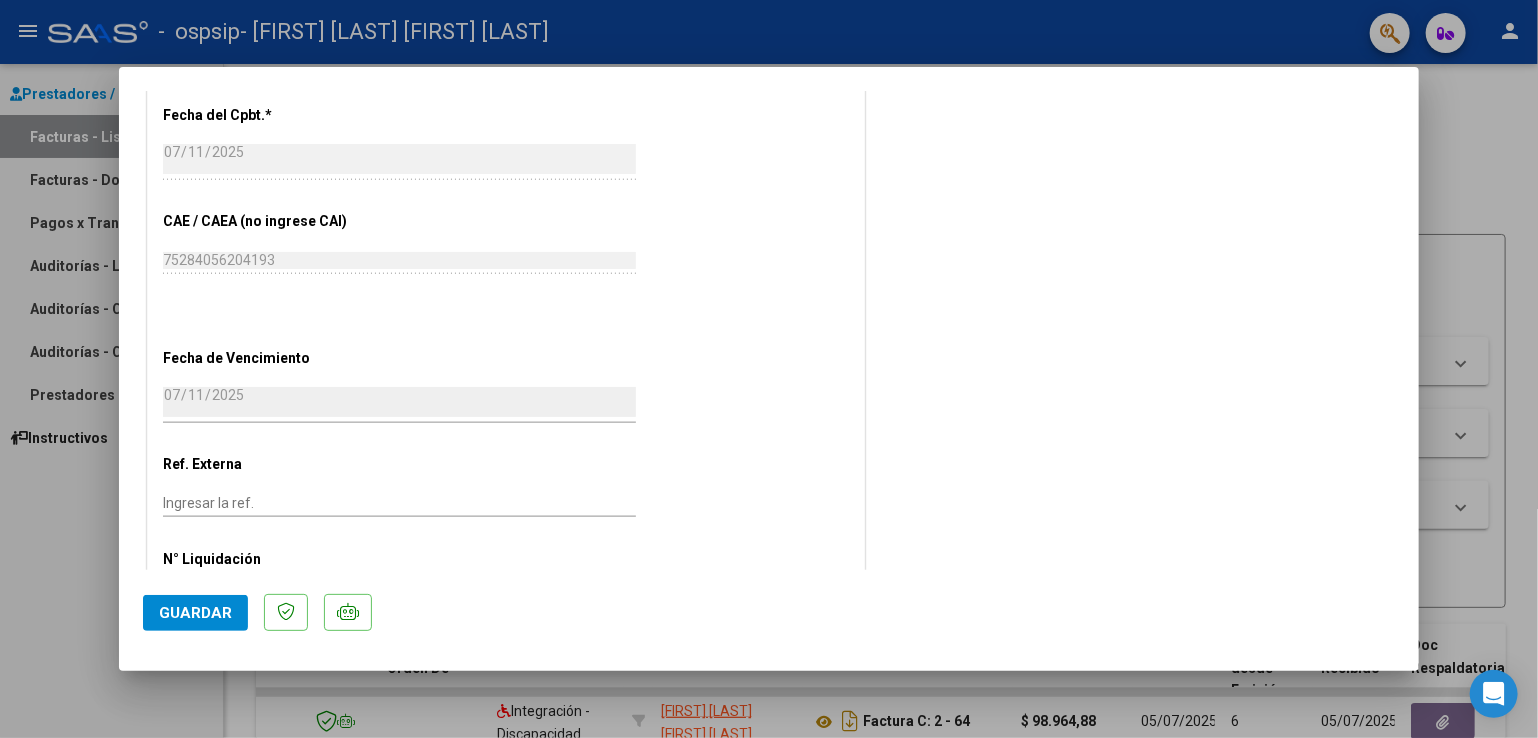 scroll, scrollTop: 1121, scrollLeft: 0, axis: vertical 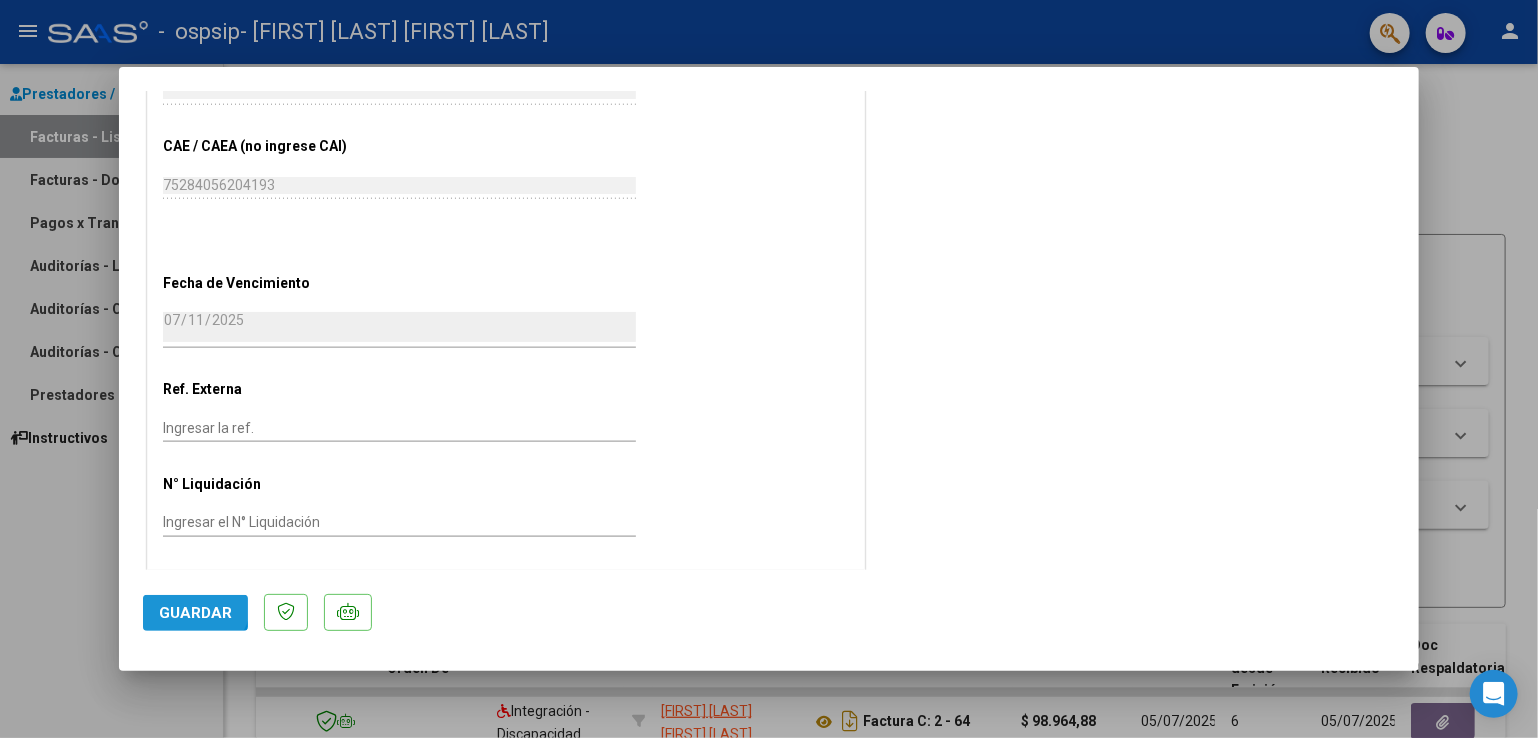 click on "Guardar" 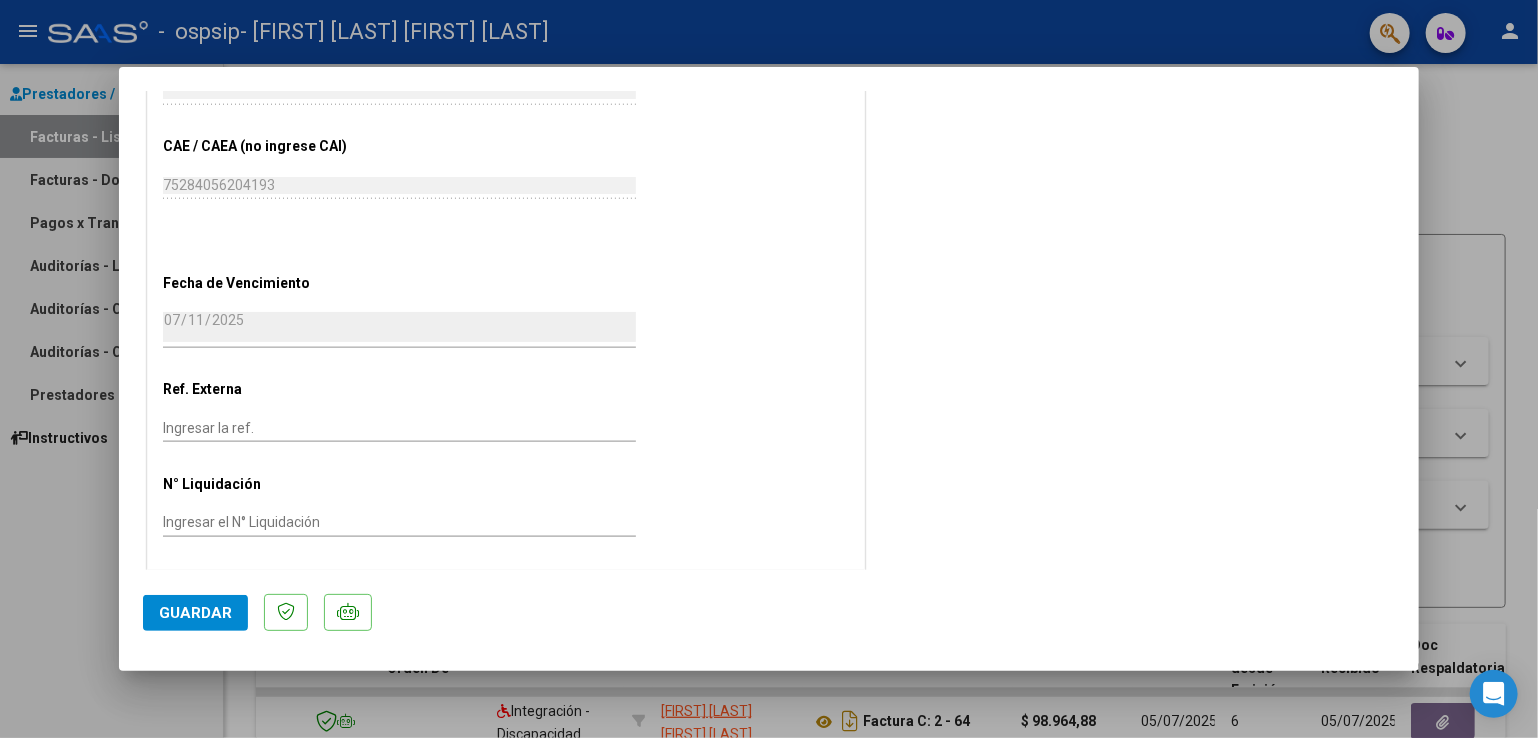 click at bounding box center (769, 369) 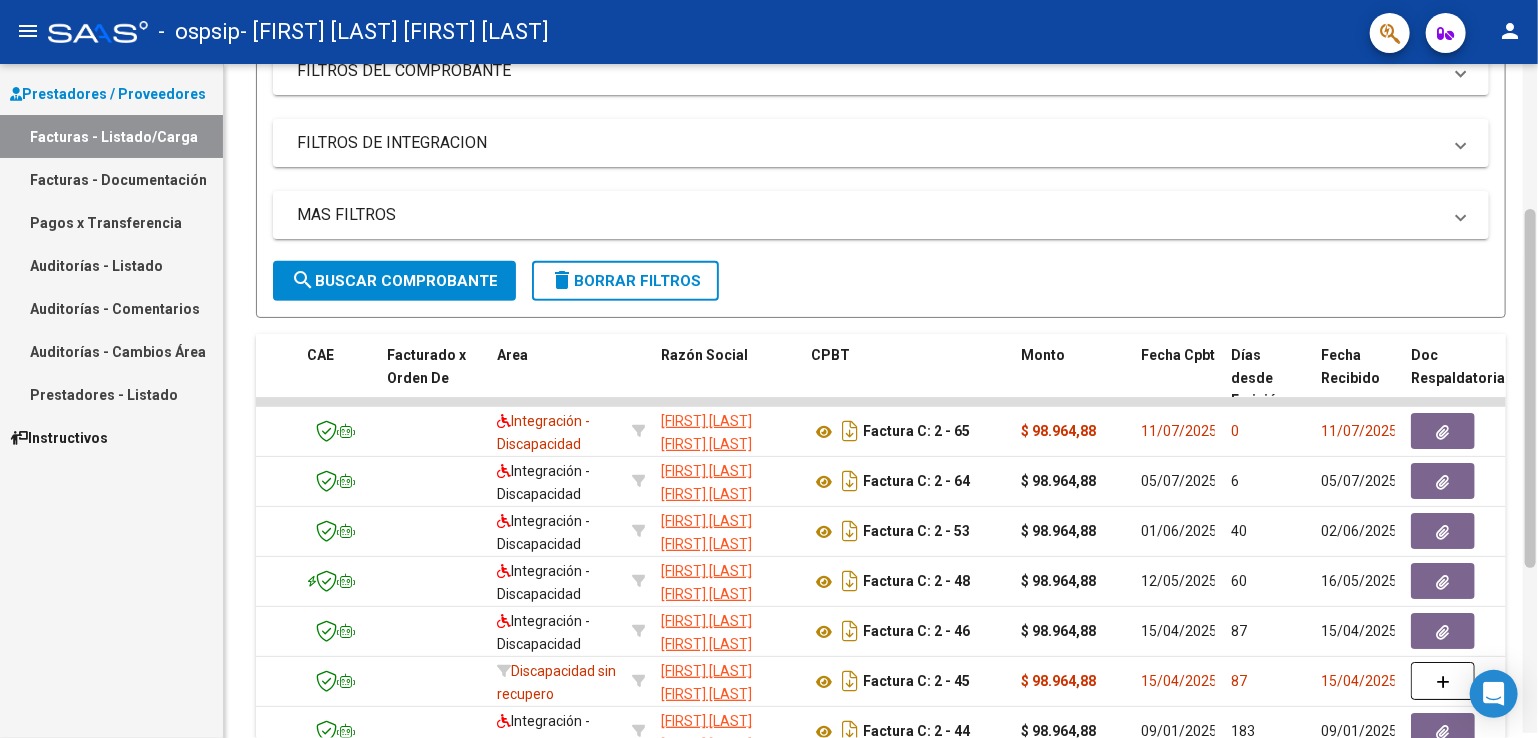 scroll, scrollTop: 292, scrollLeft: 0, axis: vertical 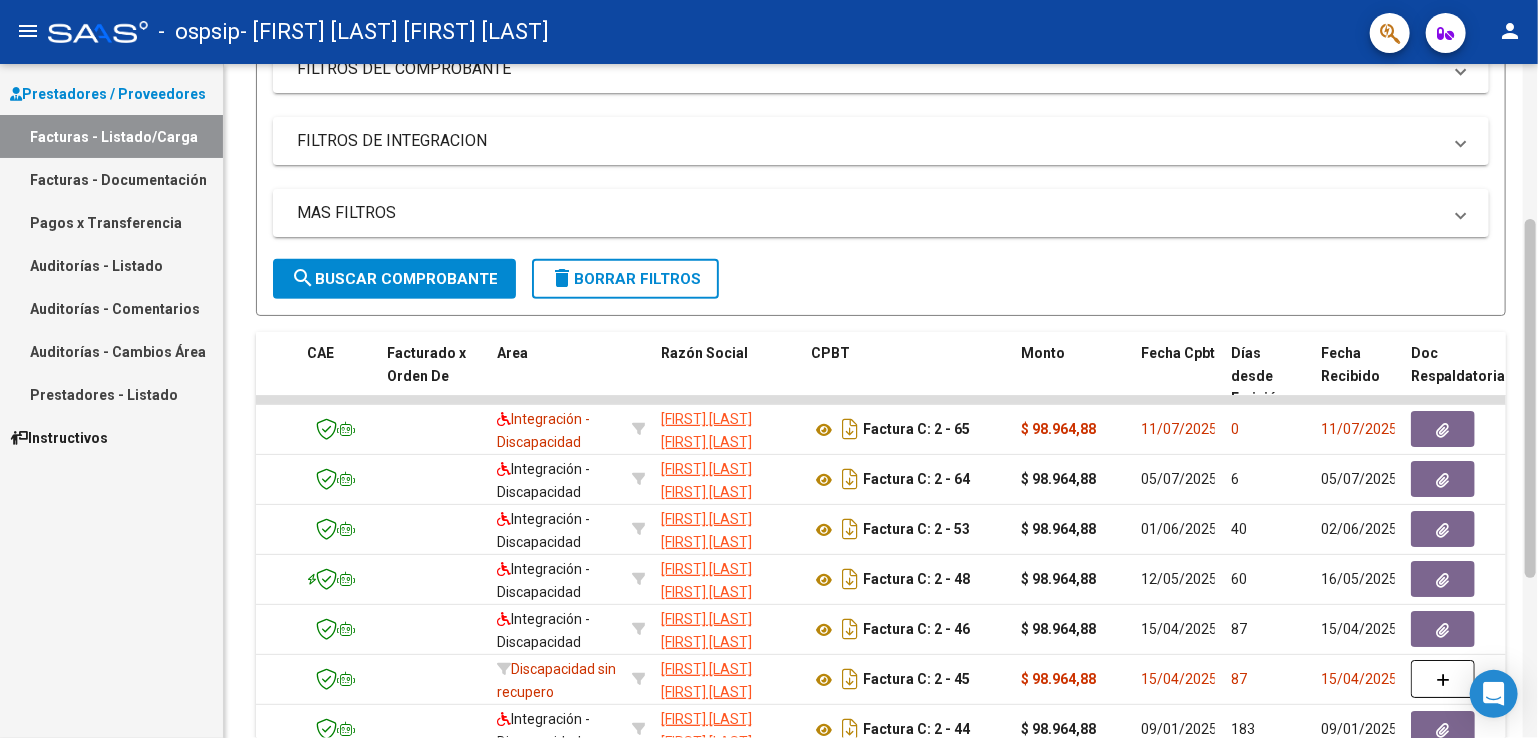 drag, startPoint x: 1536, startPoint y: 169, endPoint x: 1536, endPoint y: 325, distance: 156 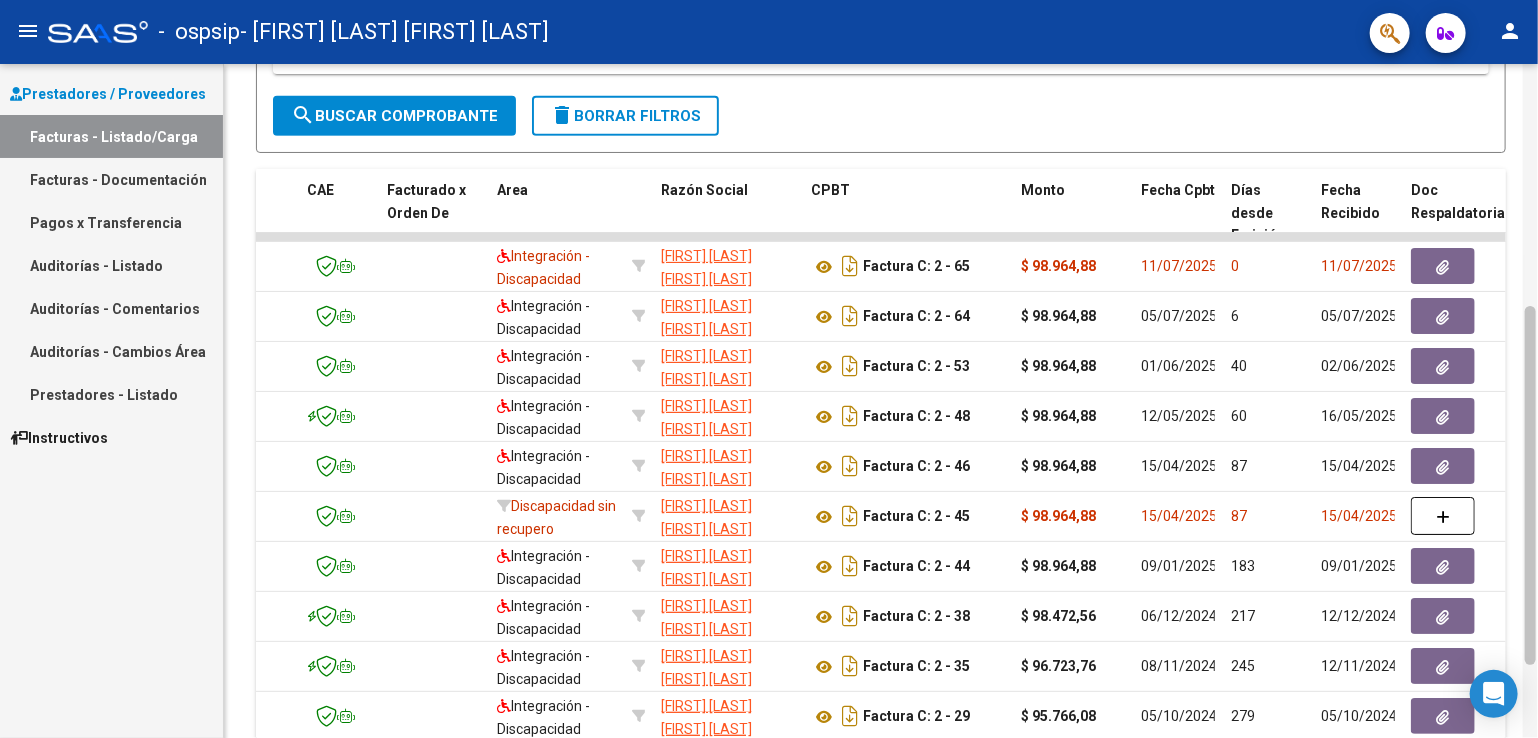 drag, startPoint x: 1536, startPoint y: 325, endPoint x: 1536, endPoint y: 410, distance: 85 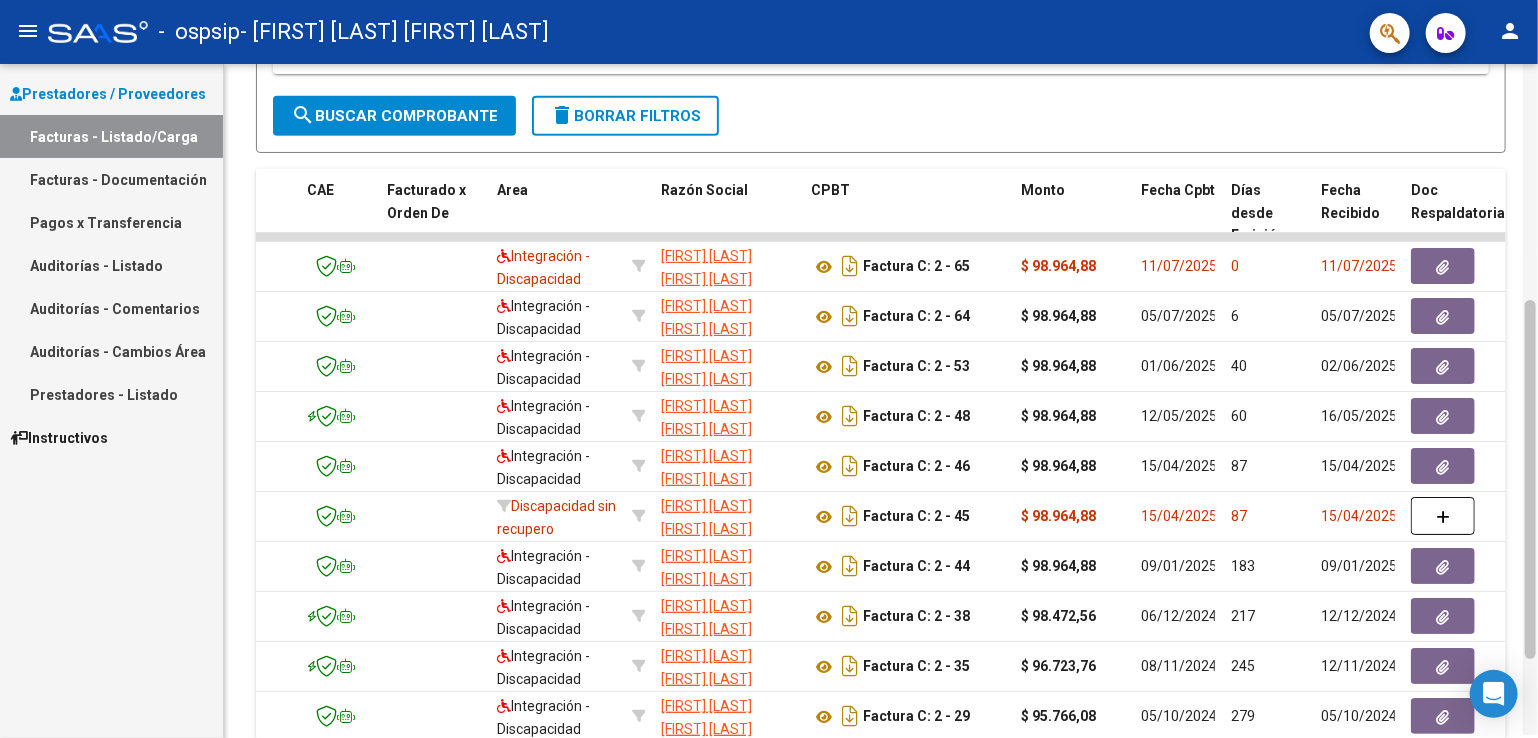 scroll, scrollTop: 451, scrollLeft: 0, axis: vertical 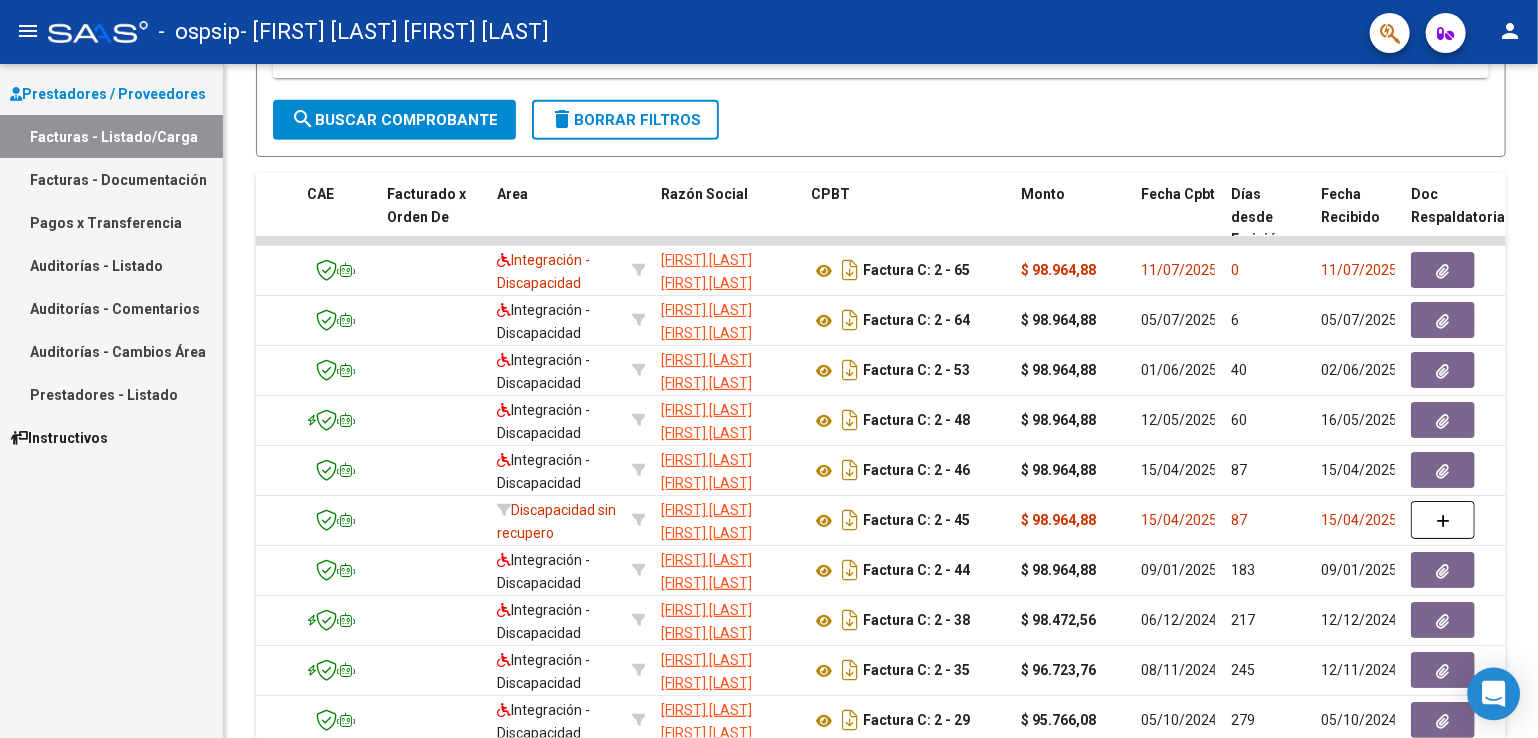 click 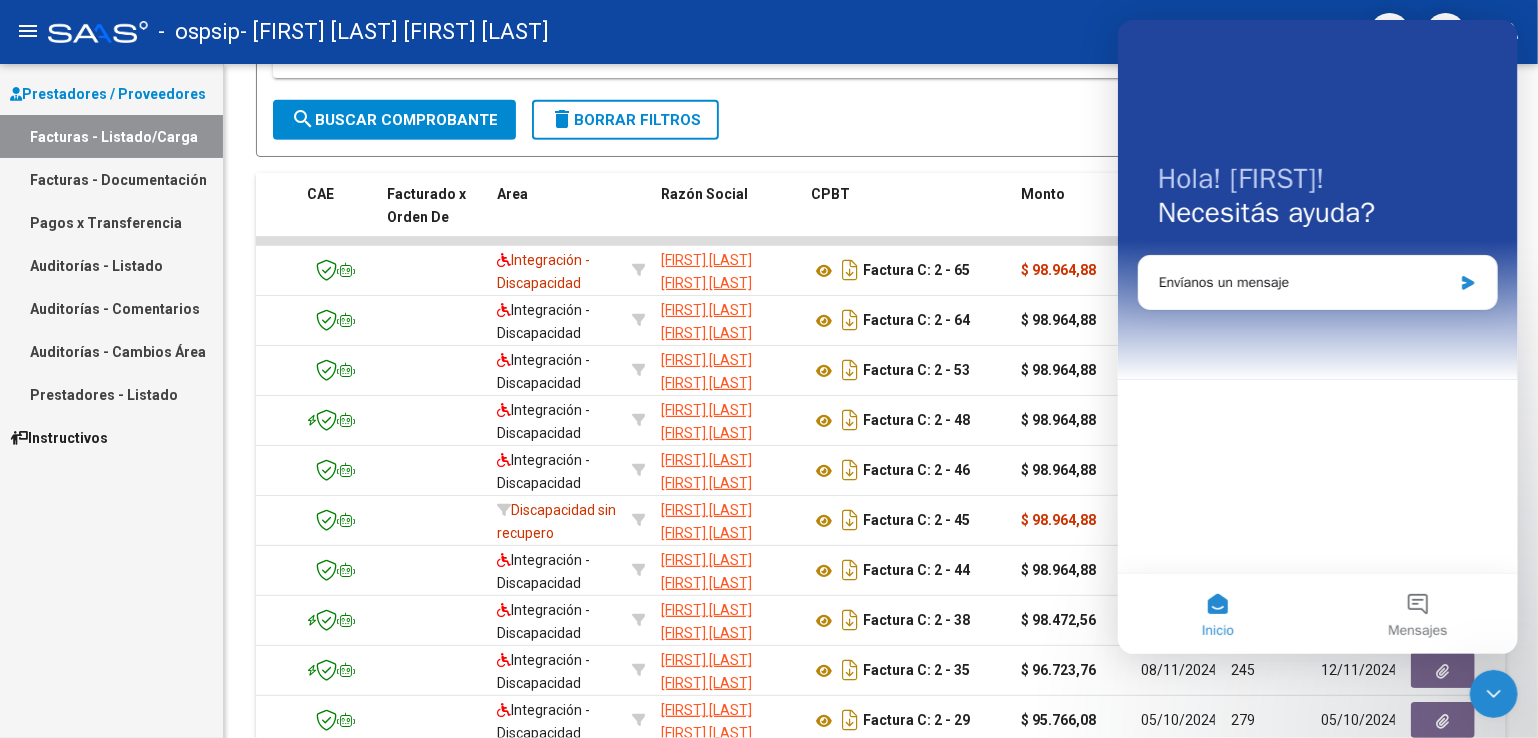 scroll, scrollTop: 0, scrollLeft: 0, axis: both 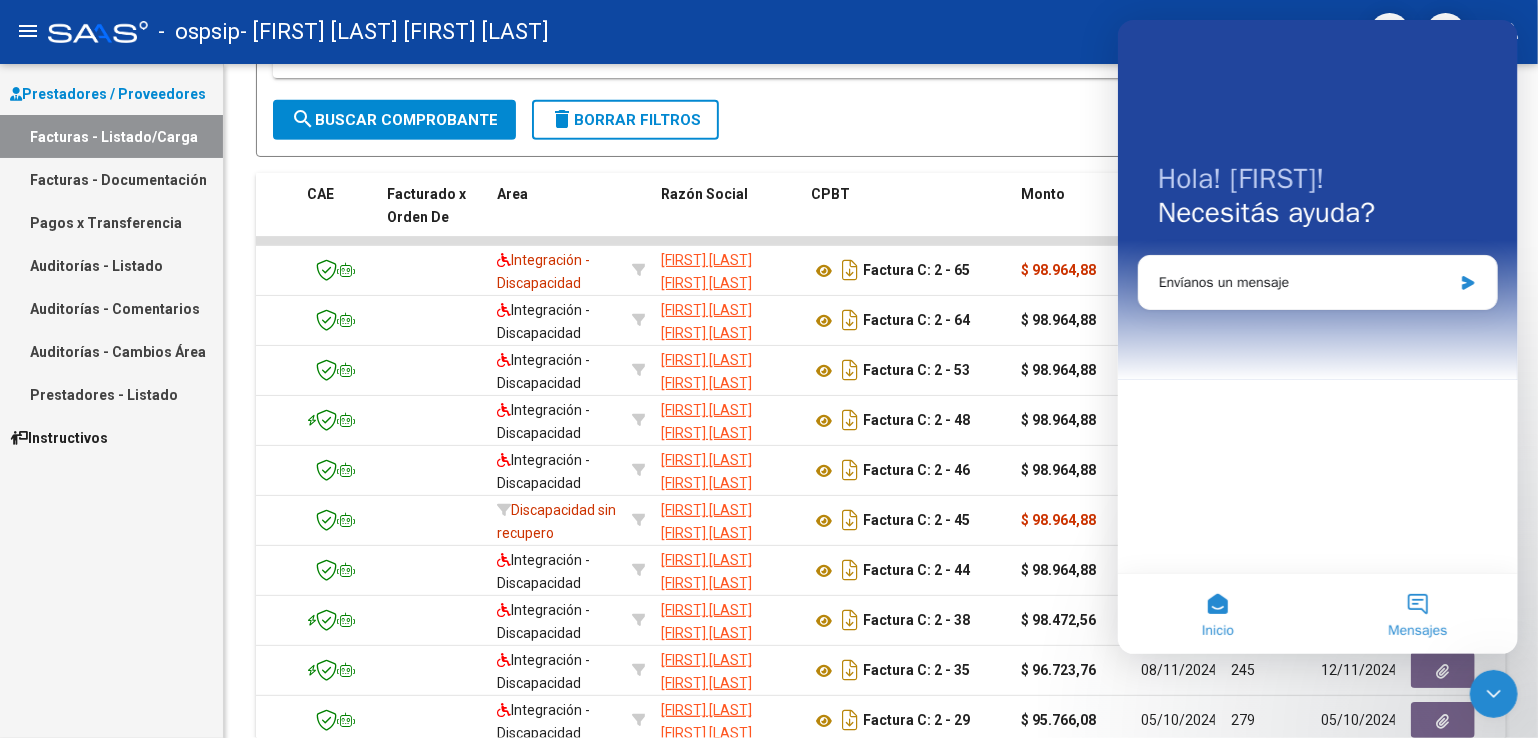 click on "Mensajes" at bounding box center [1417, 614] 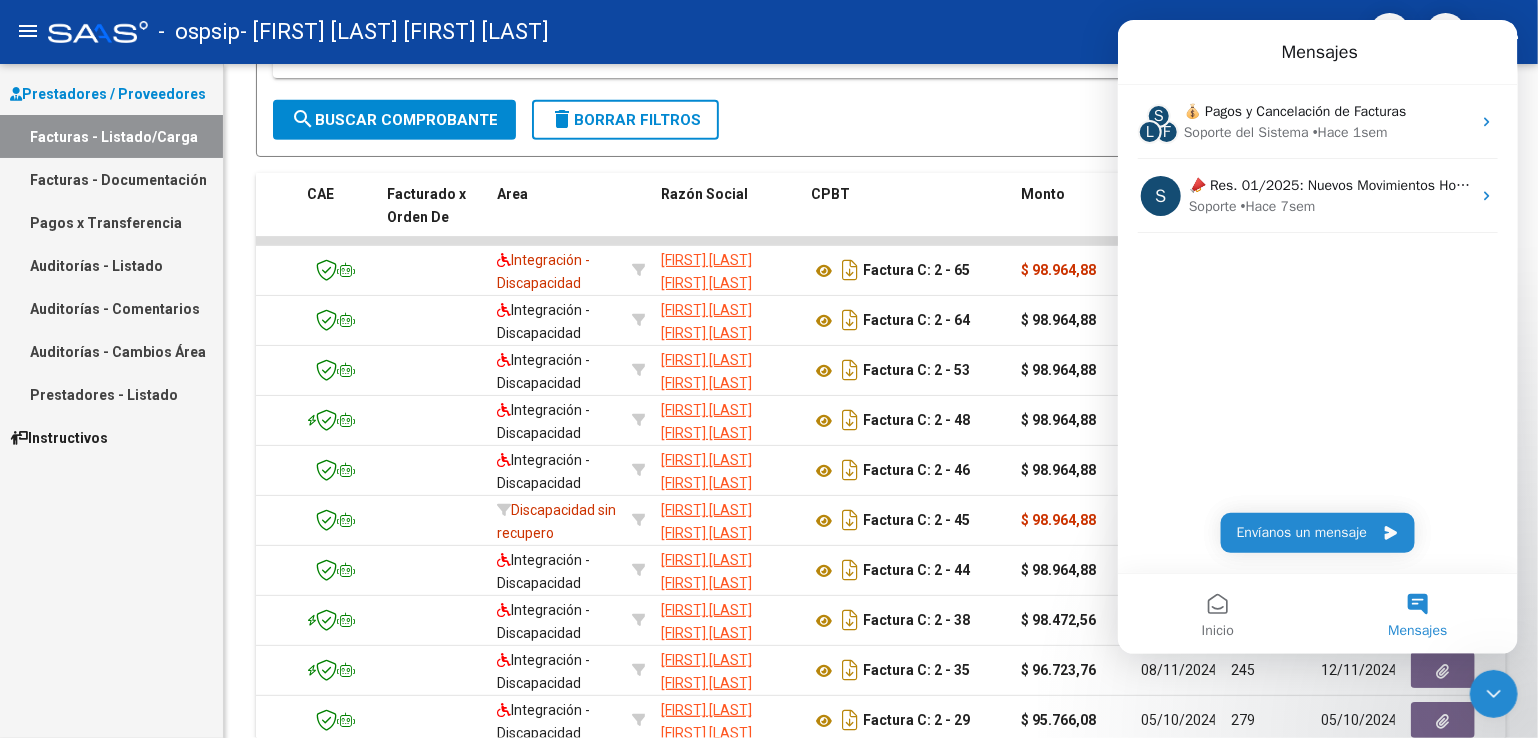 click on "S L F 💰 Pagos y Cancelación de Facturas Soporte del Sistema •  Hace 1sem S 📣 Res. 01/2025: Nuevos Movimientos Hola [FIRST]! Te traemos las últimas Altas y Bajas relacionadas con la resolución 01/2025. Ingresá ahora para revisar los movimientos Soporte •  Hace 7sem" at bounding box center [1317, 199] 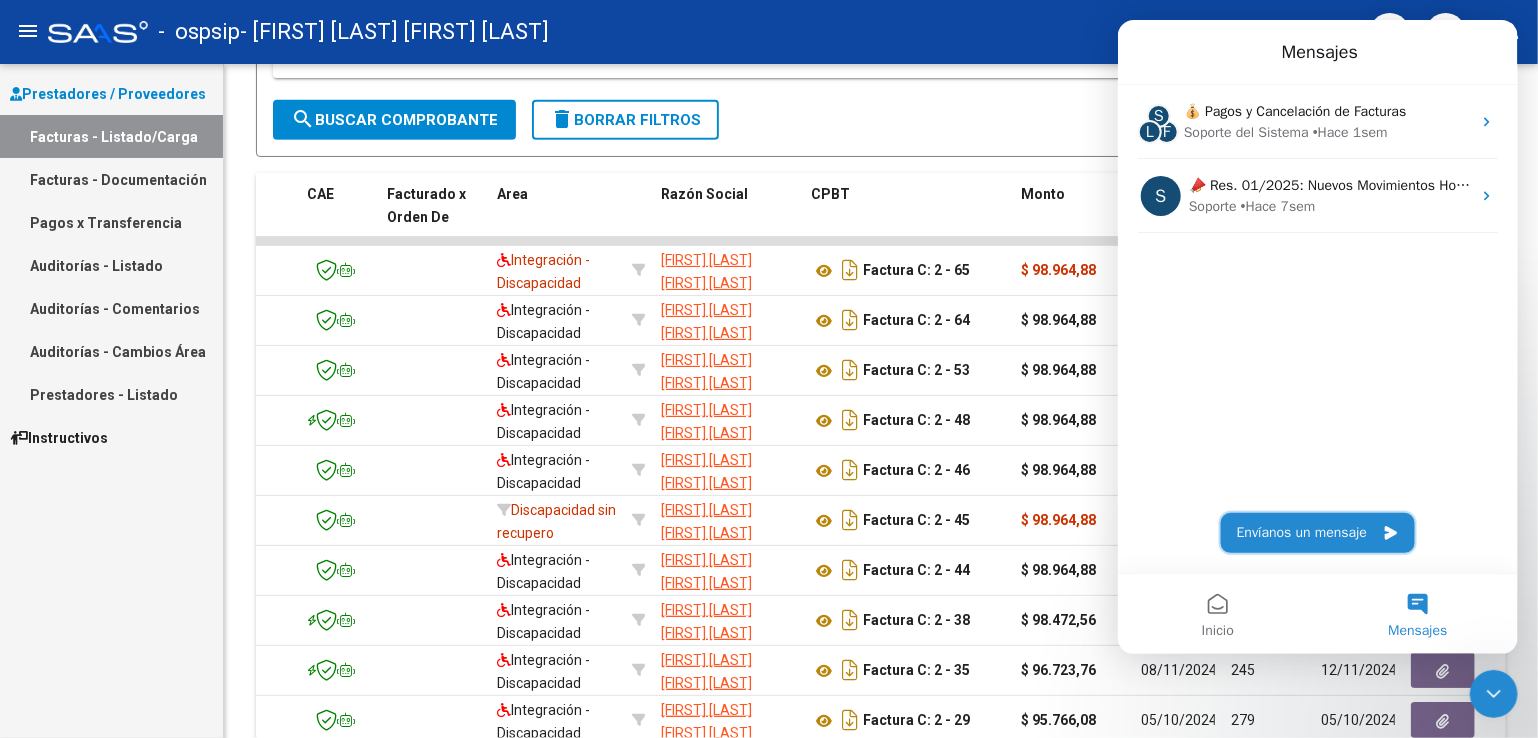 click on "Envíanos un mensaje" at bounding box center [1317, 533] 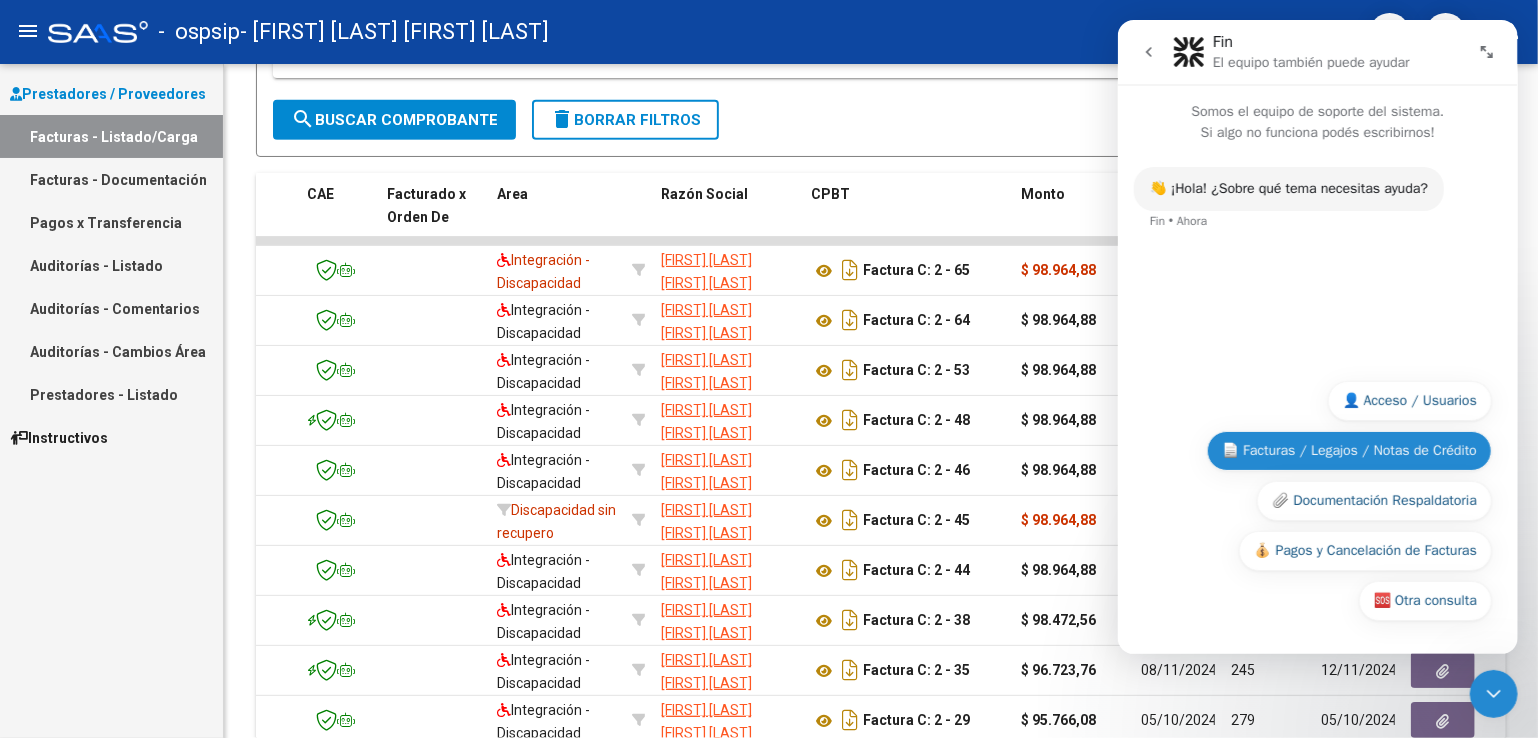 click on "📄 Facturas / Legajos / Notas de Crédito" at bounding box center [1348, 451] 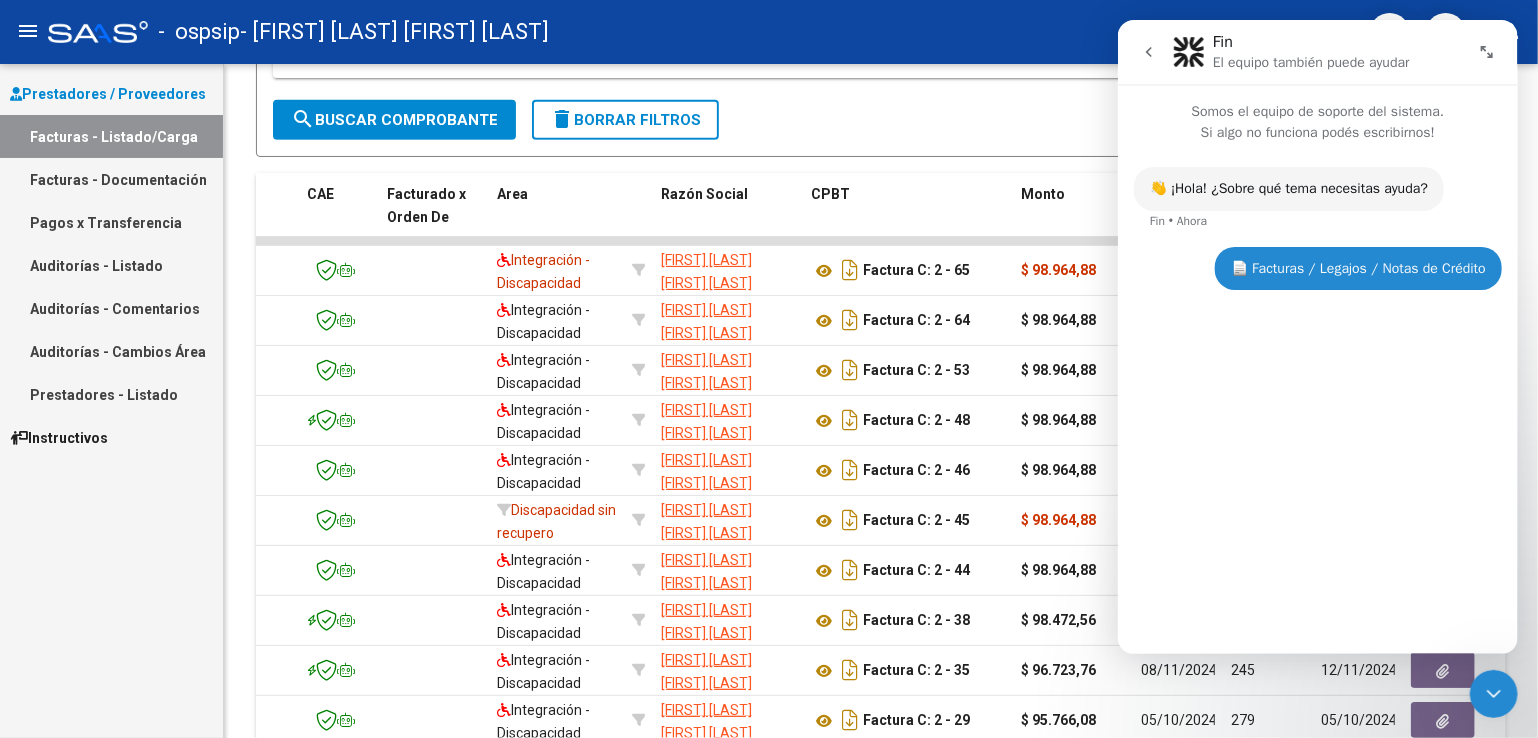 click on "👋 ¡Hola! ¿Sobre qué tema necesitas ayuda? Fin    •   Ahora 📄 Facturas / Legajos / Notas de Crédito    •   Ahora" at bounding box center (1317, 390) 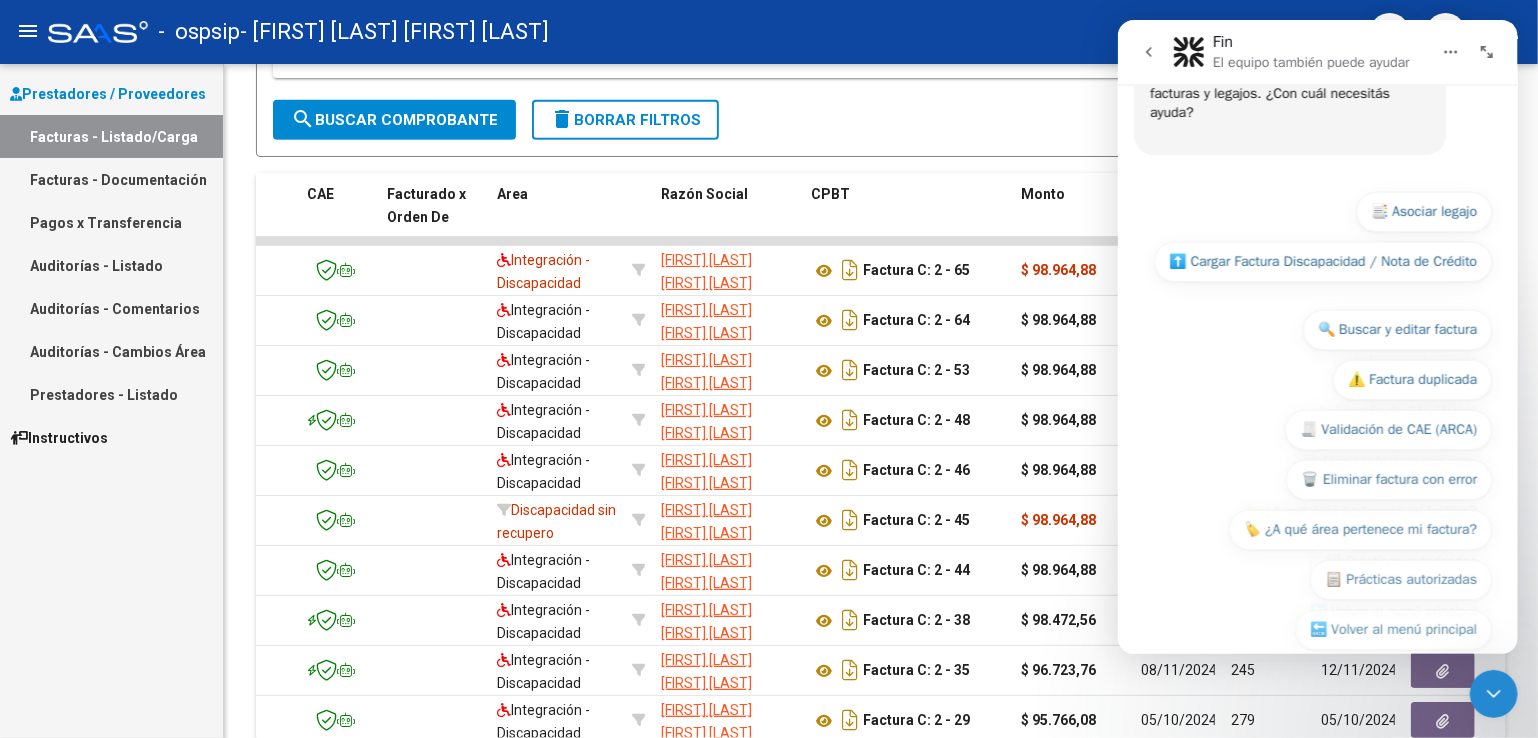 scroll, scrollTop: 262, scrollLeft: 0, axis: vertical 